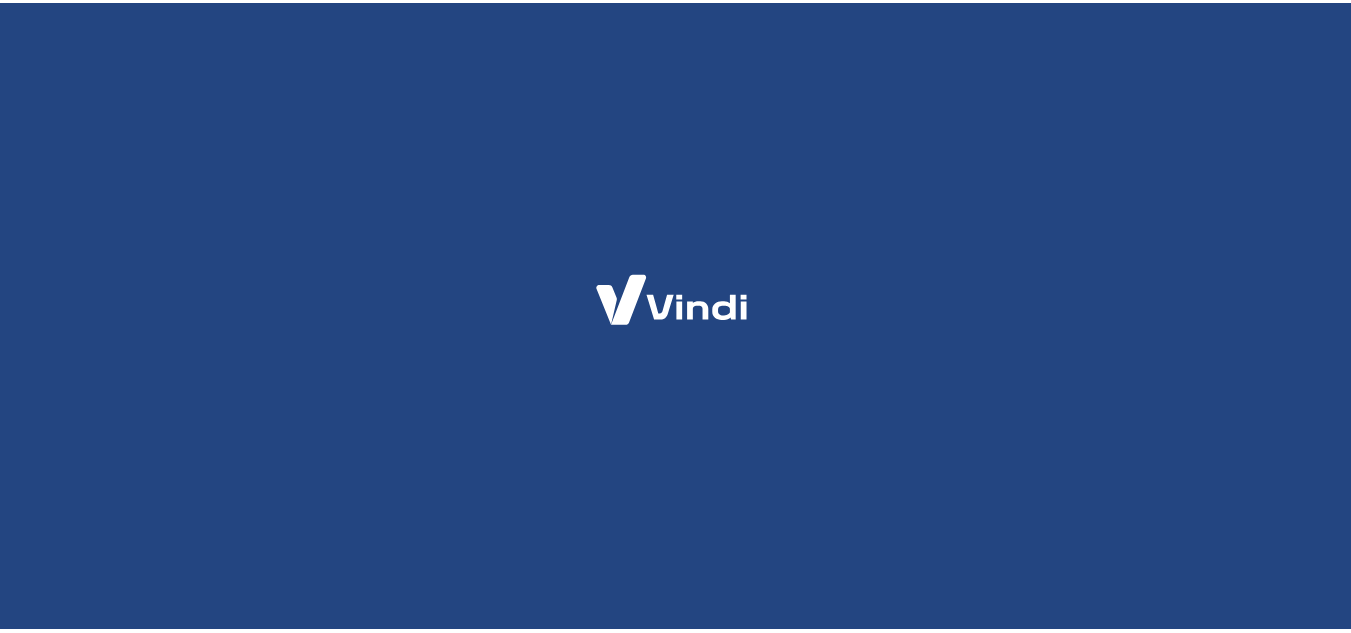 scroll, scrollTop: 0, scrollLeft: 0, axis: both 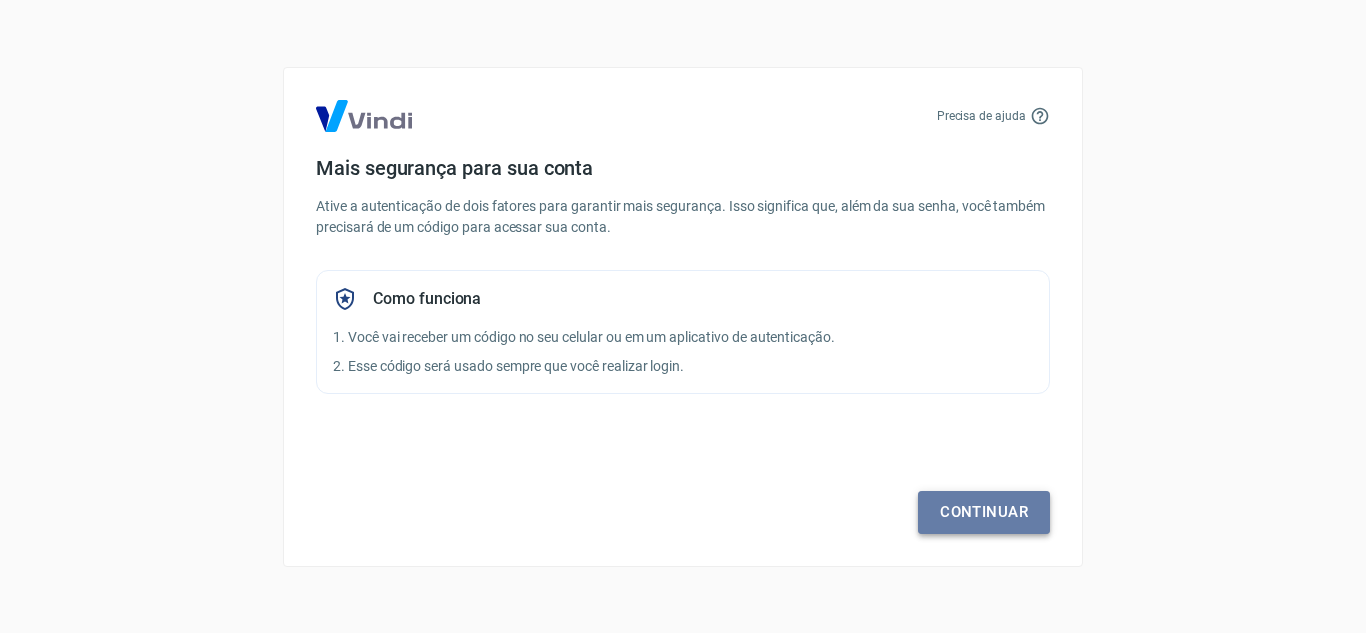 click on "Continuar" at bounding box center (984, 512) 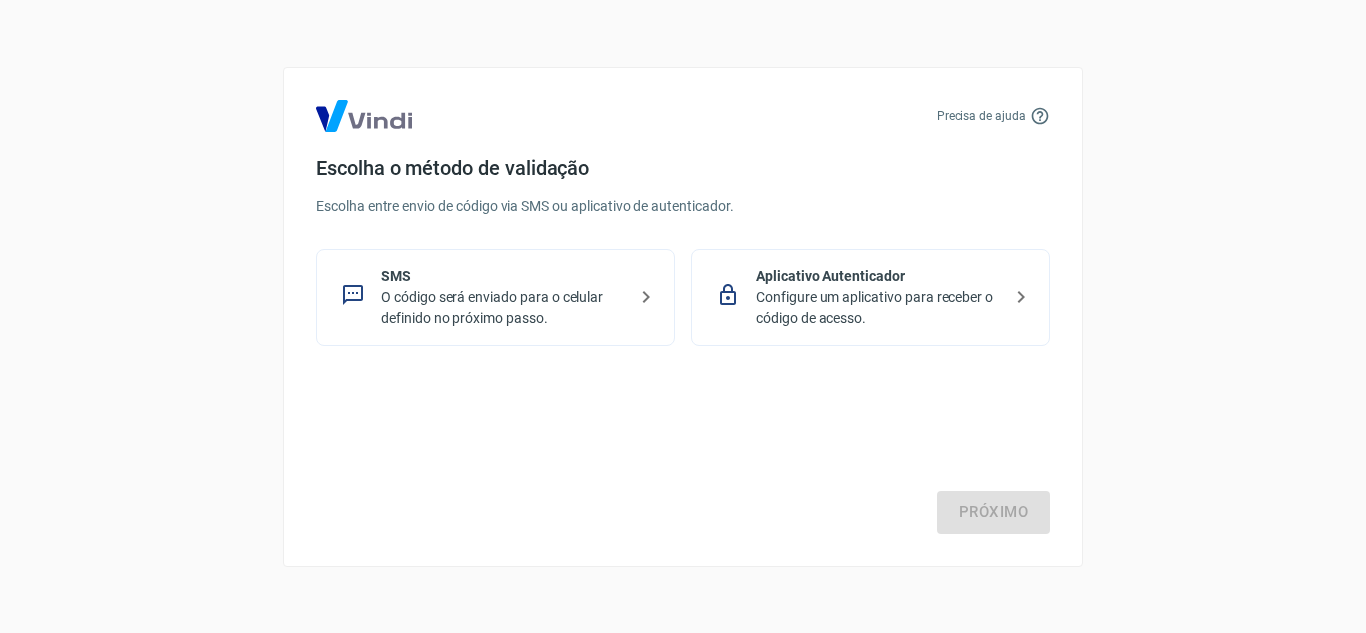 click on "O código será enviado para o celular definido no próximo passo." at bounding box center (503, 308) 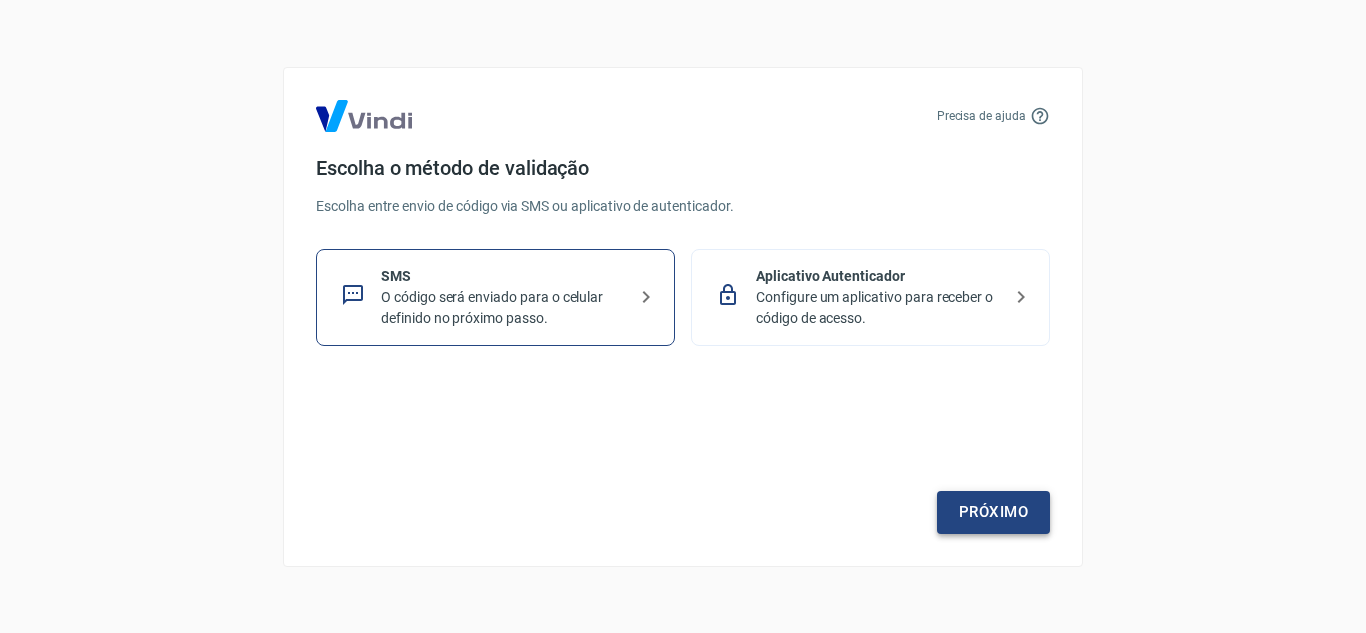 click on "Próximo" at bounding box center (993, 512) 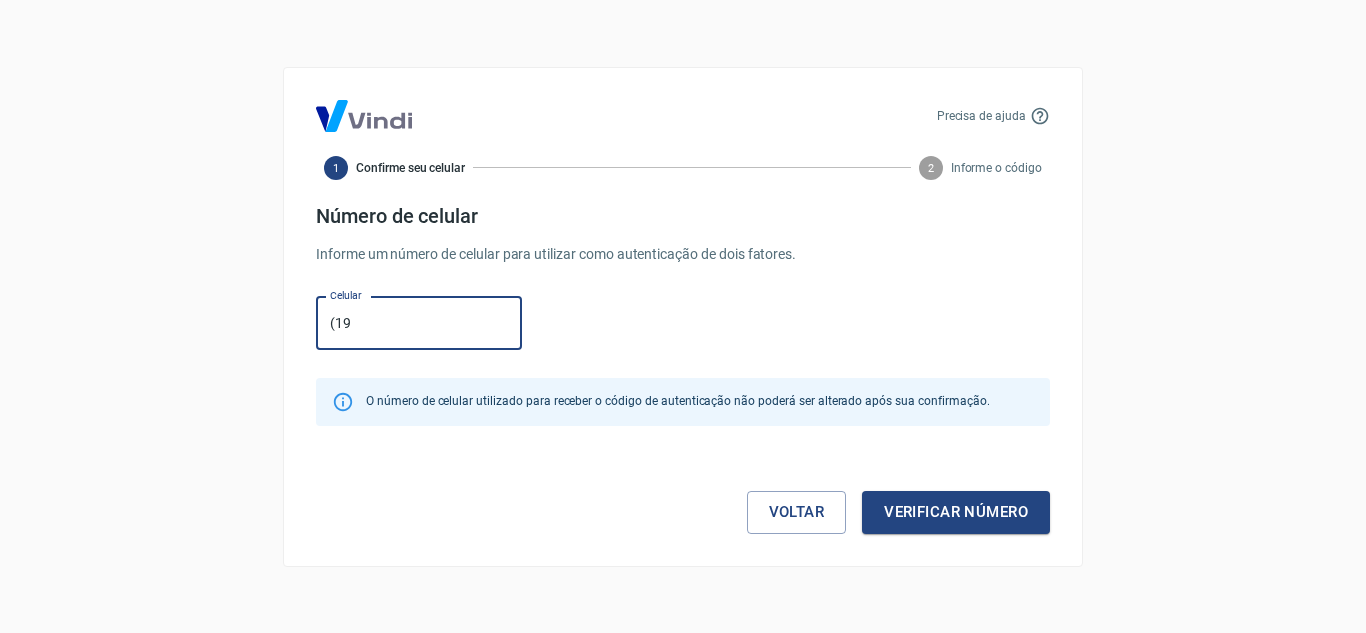 type on "(19) 98211-7526" 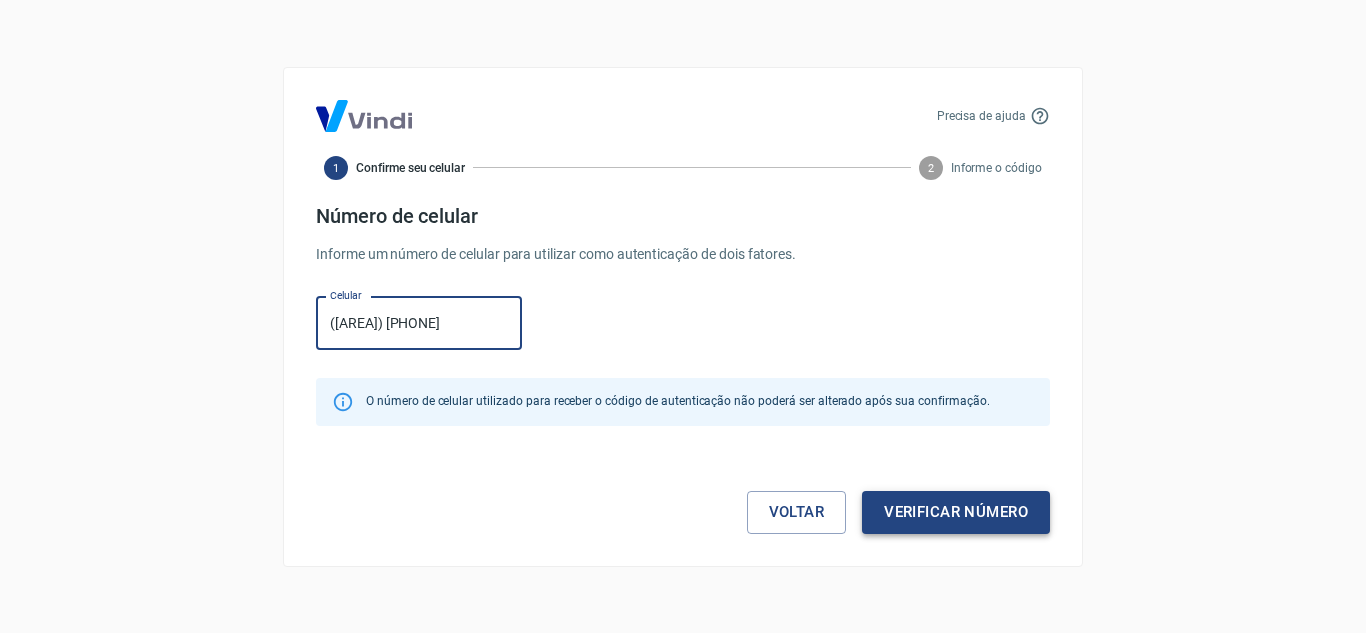 click on "Verificar número" at bounding box center (956, 512) 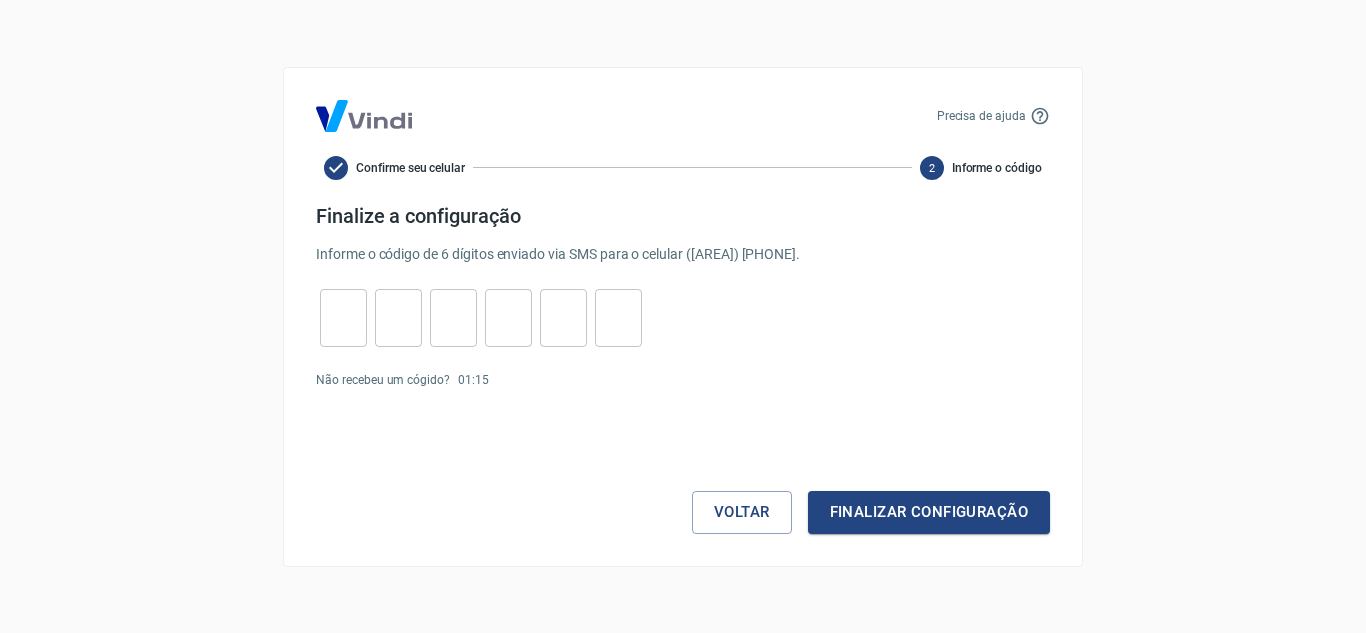 click on "​ ​ ​ ​ ​ ​" at bounding box center (481, 318) 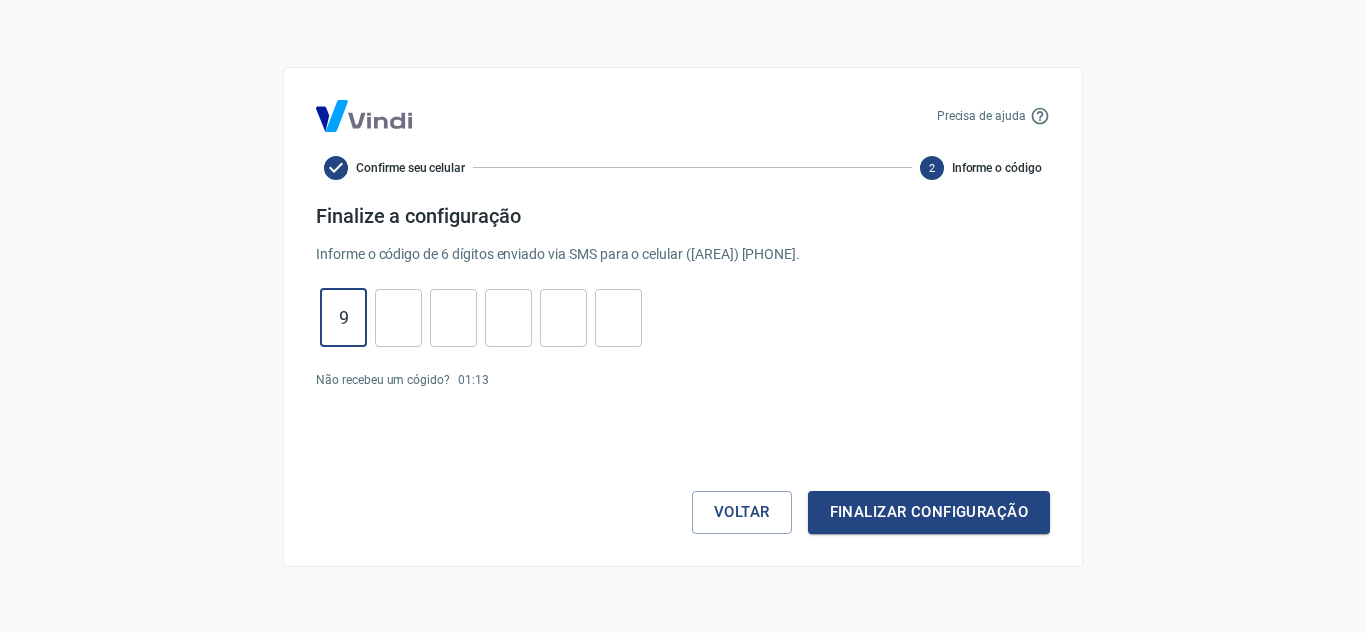 type on "9" 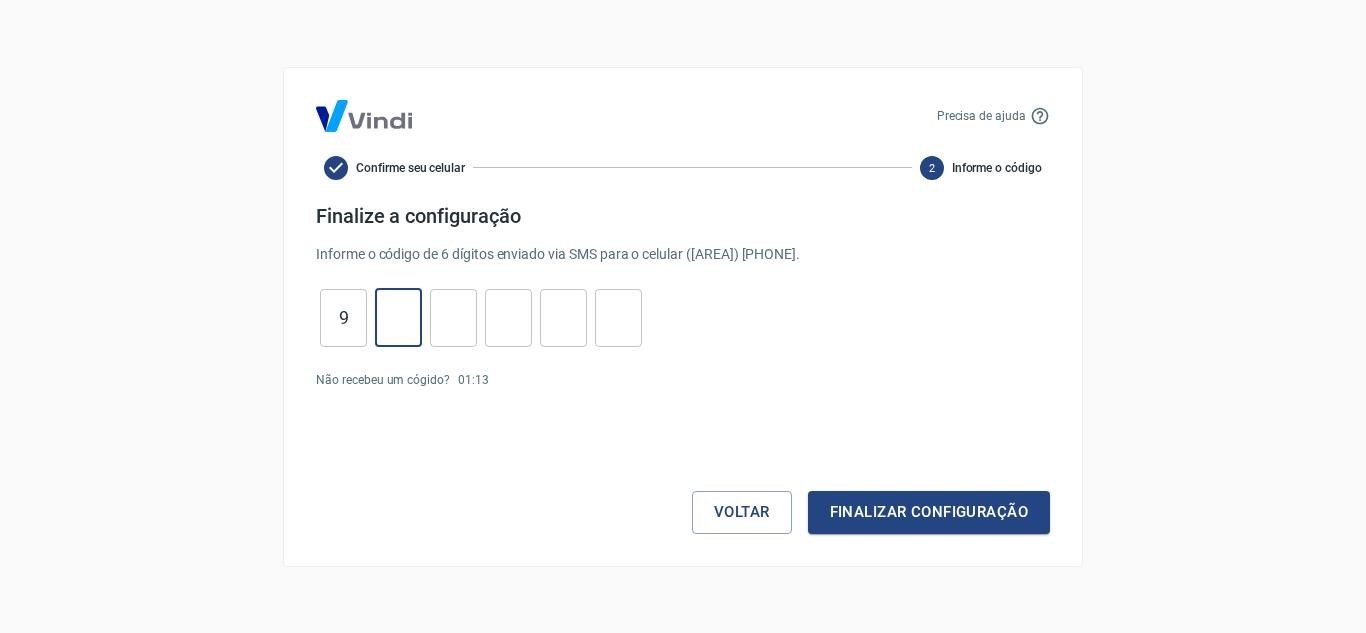 type on "8" 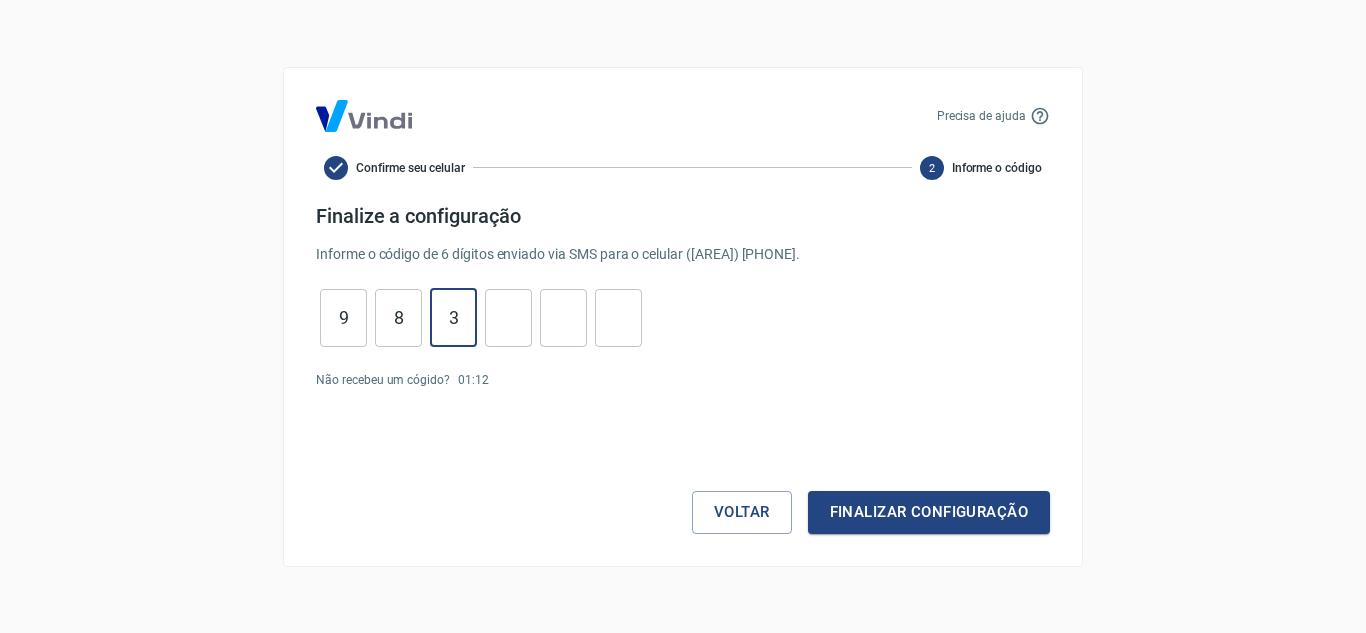 type on "3" 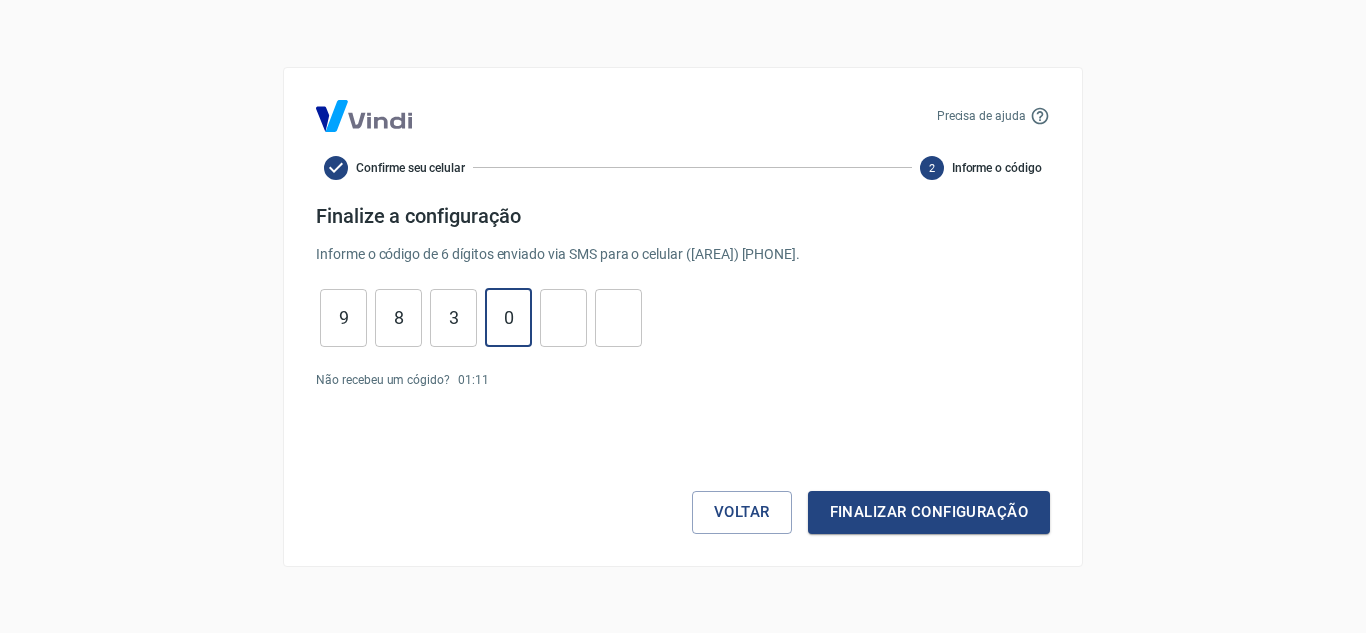type on "0" 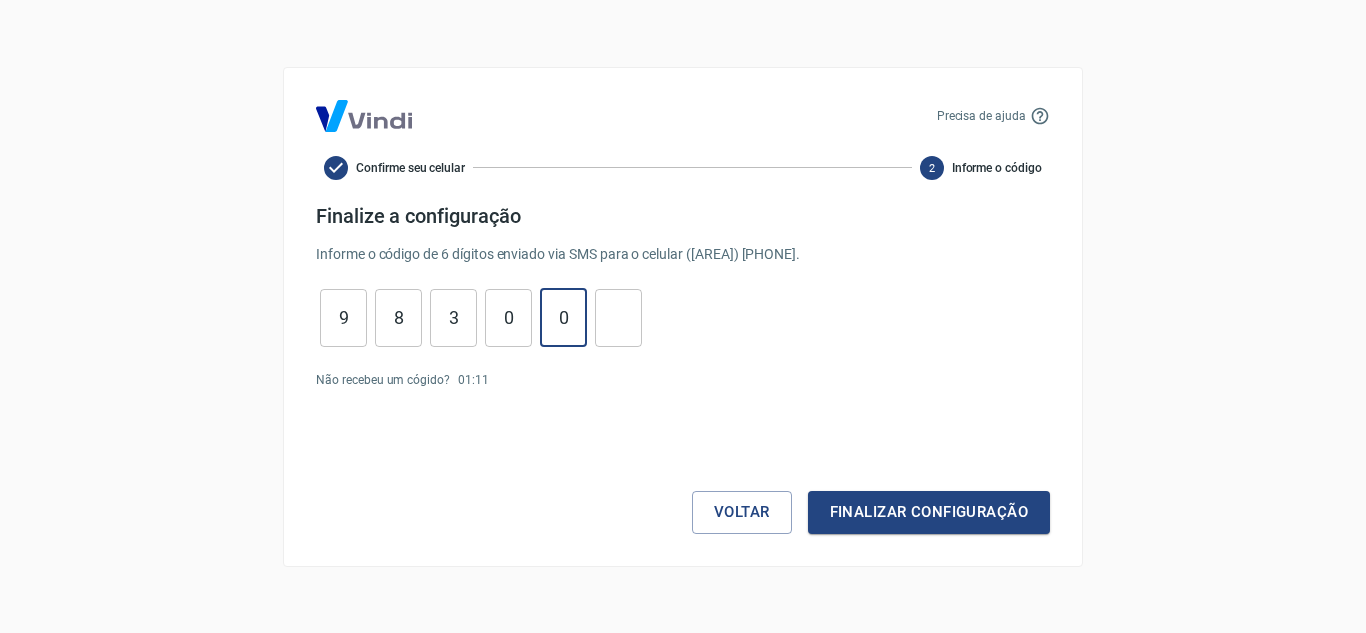 type on "0" 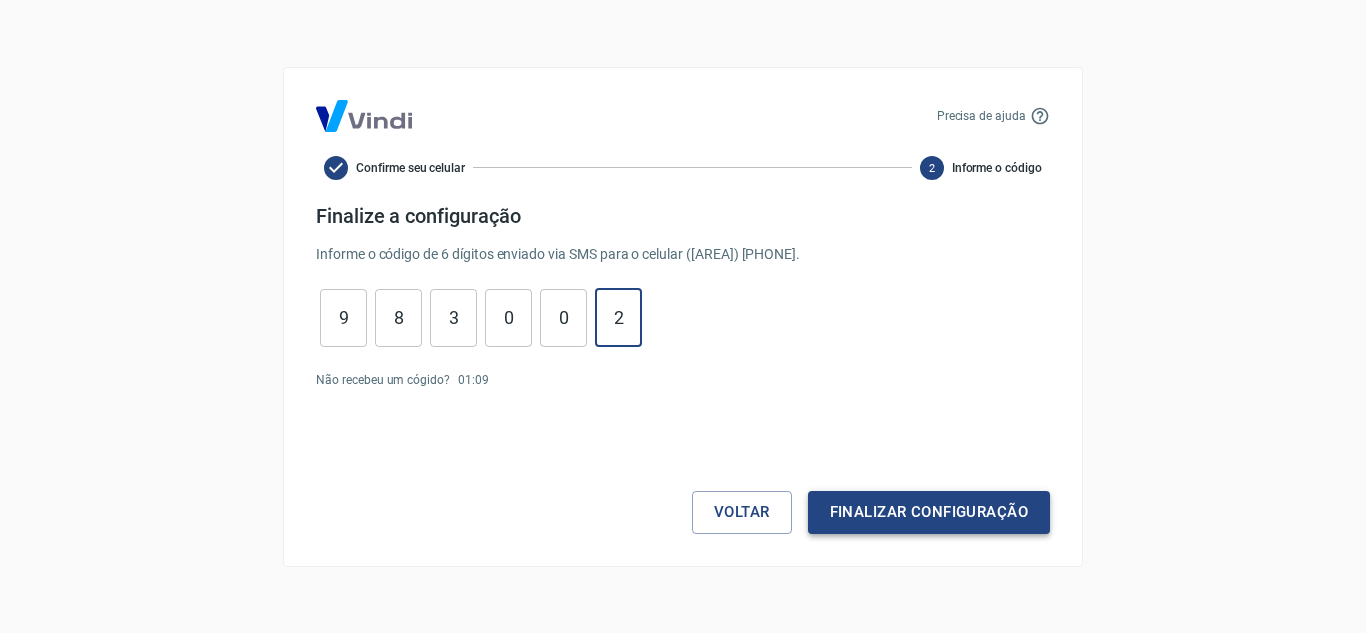 type on "2" 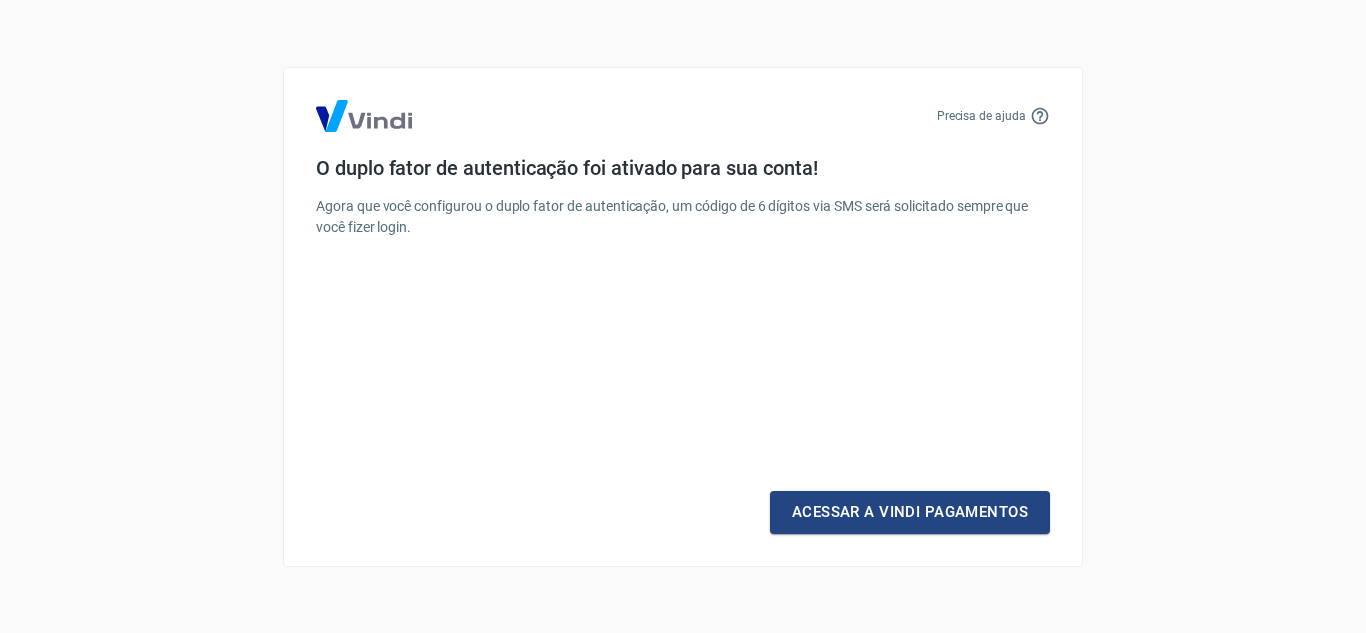 click on "Acessar a Vindi Pagamentos" at bounding box center [910, 512] 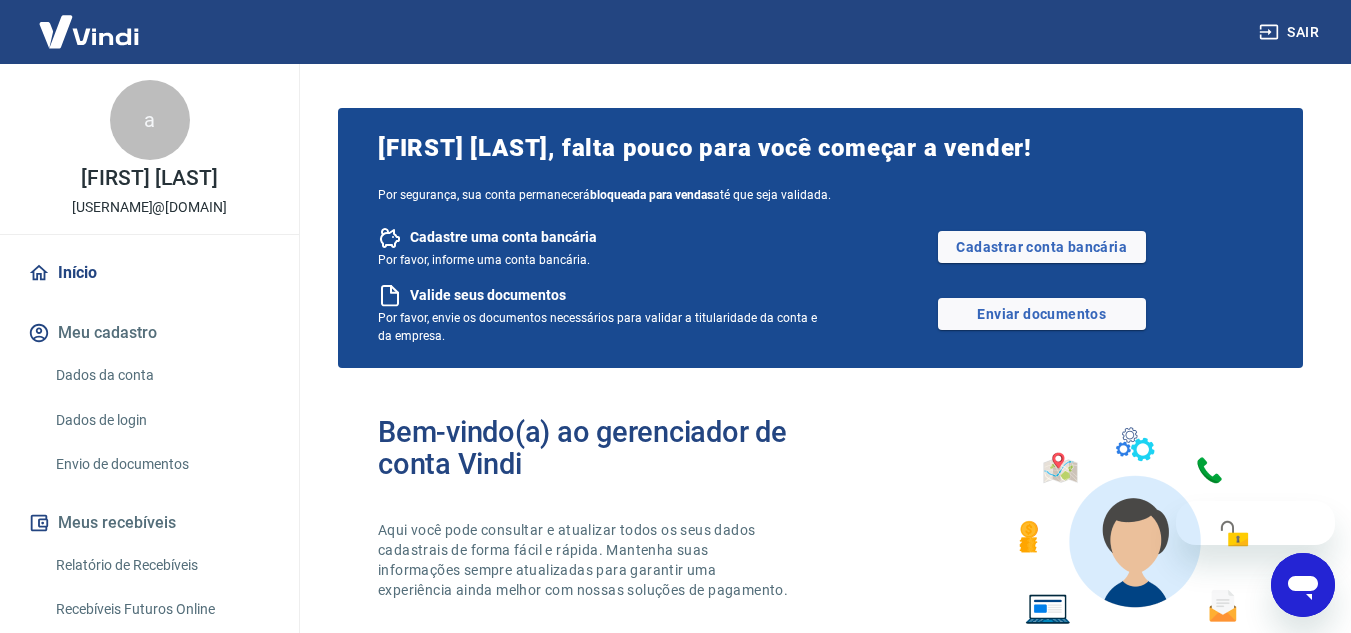 scroll, scrollTop: 0, scrollLeft: 0, axis: both 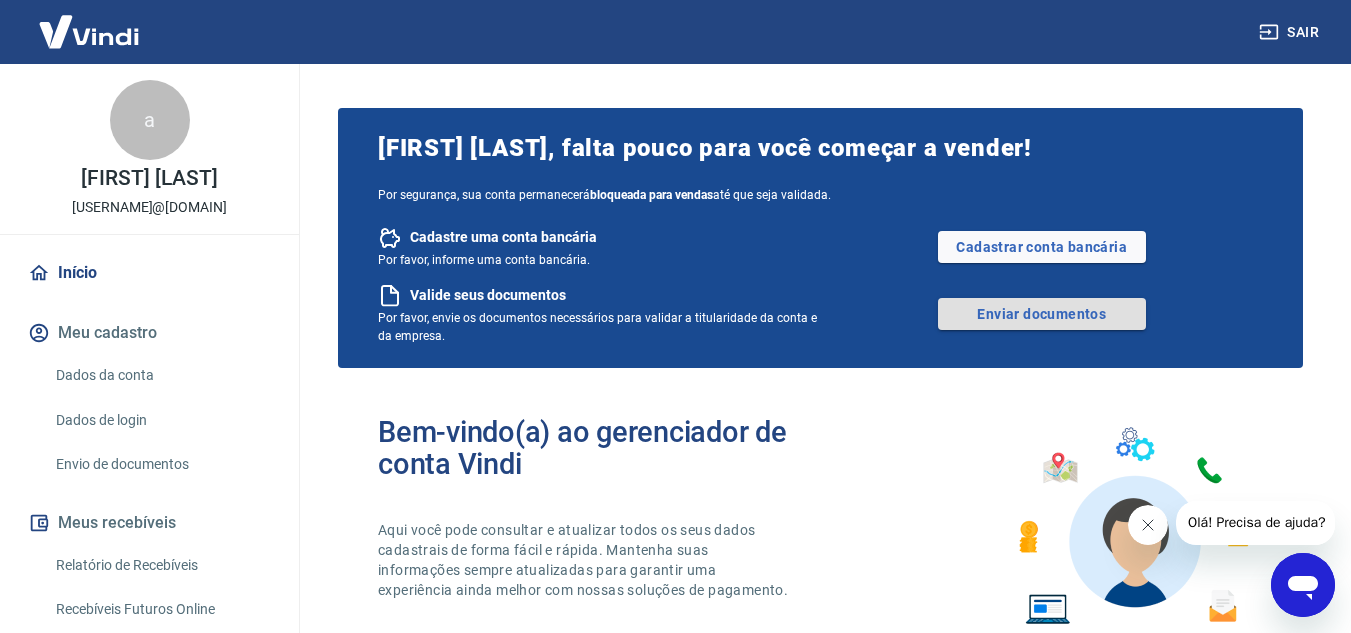 click on "Enviar documentos" at bounding box center (1042, 314) 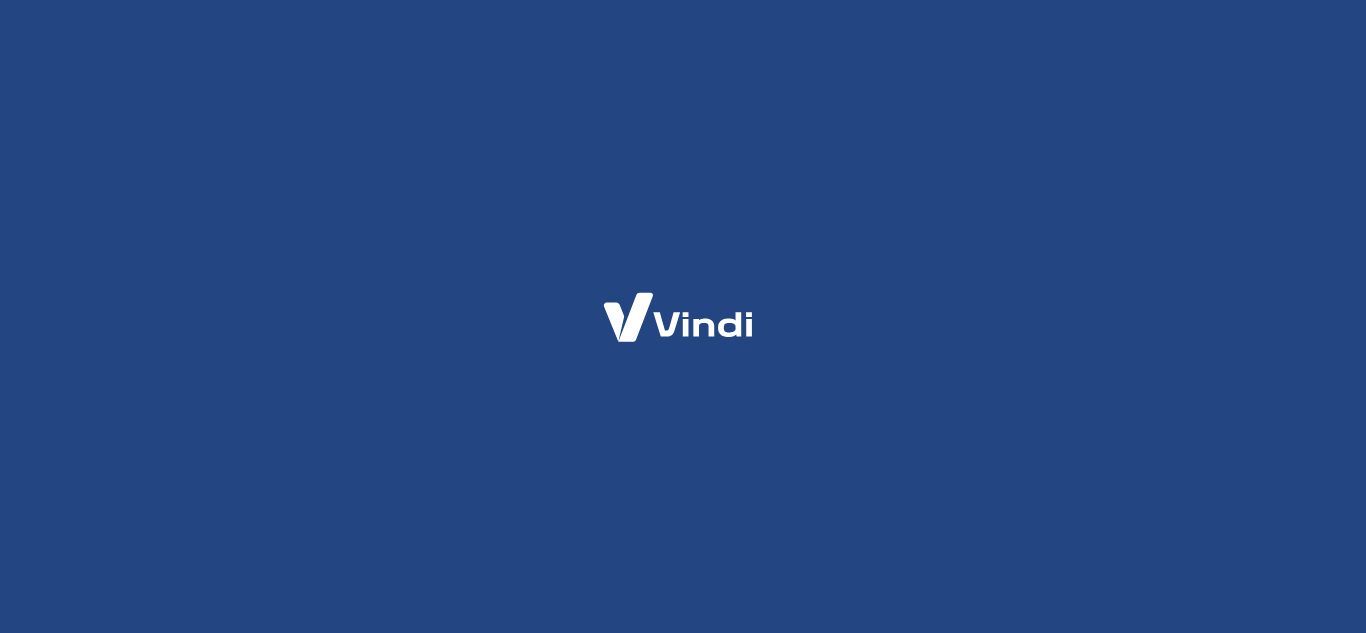scroll, scrollTop: 0, scrollLeft: 0, axis: both 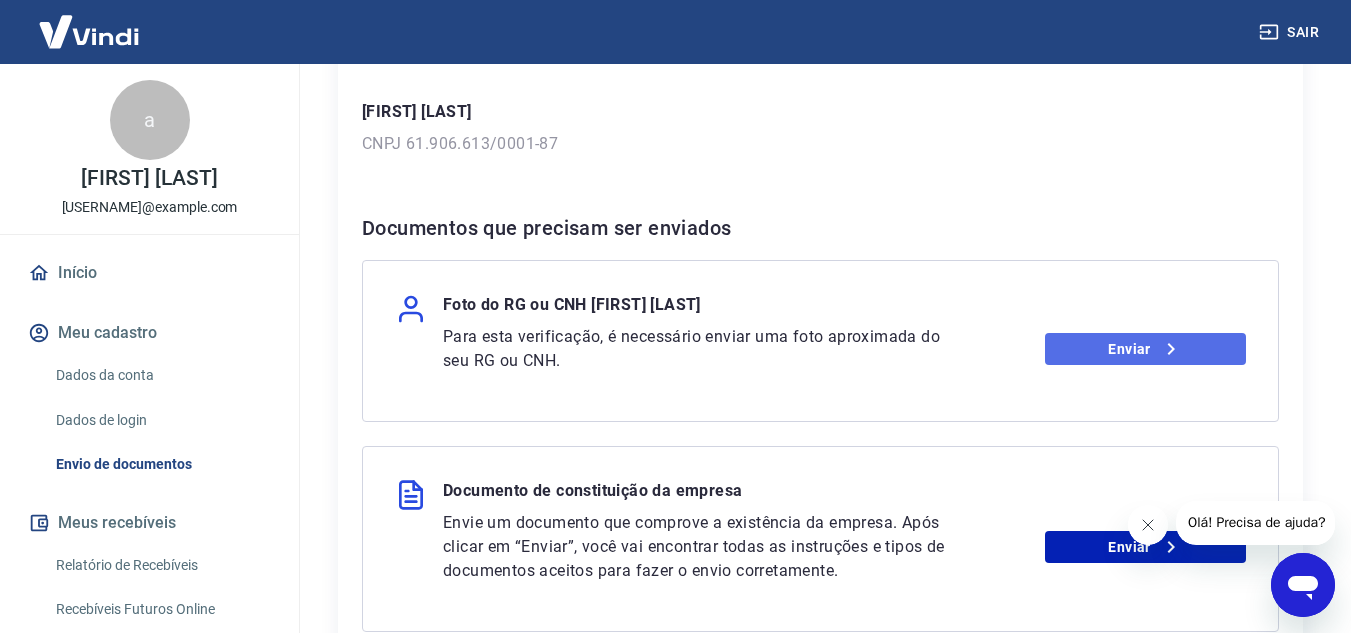 click 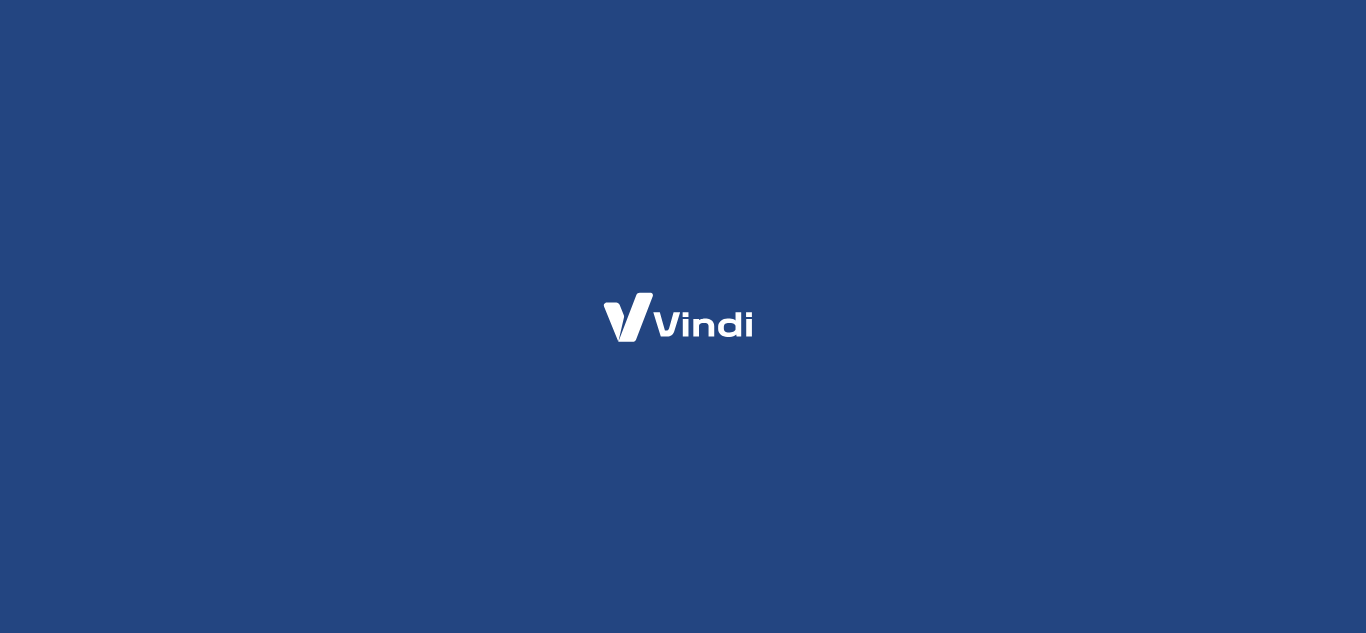 scroll, scrollTop: 0, scrollLeft: 0, axis: both 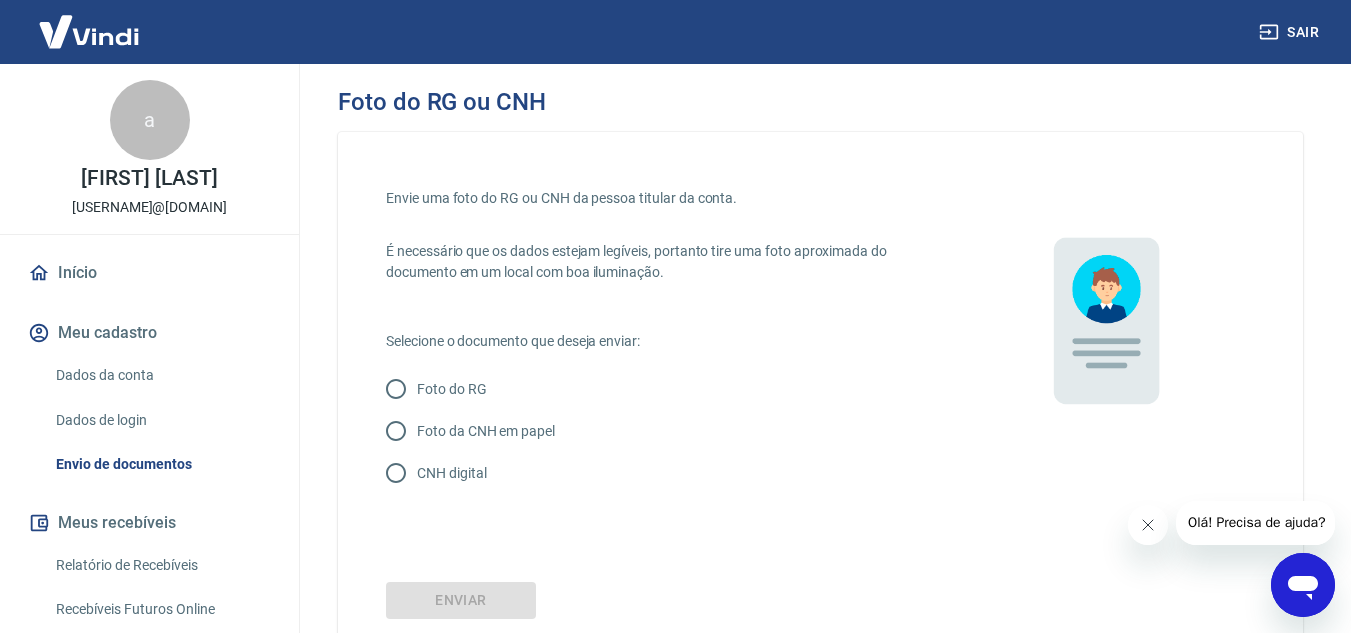 click on "Foto da CNH em papel" at bounding box center (486, 431) 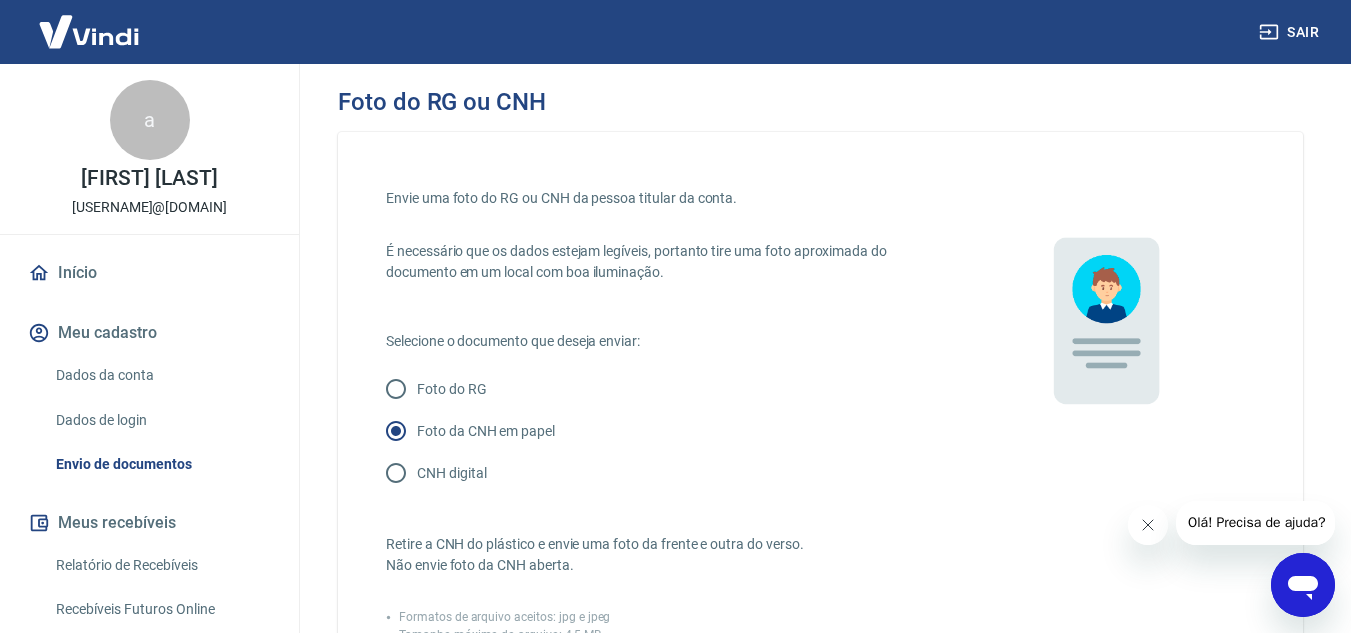 click on "CNH digital" at bounding box center (451, 473) 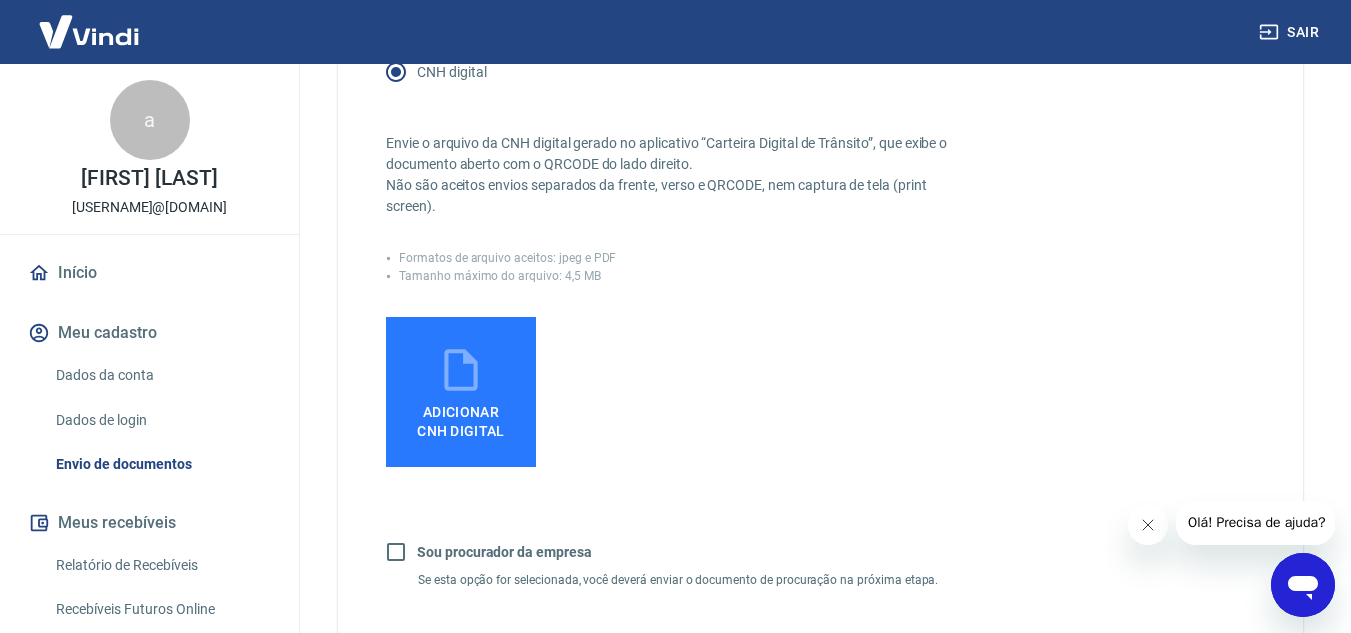 scroll, scrollTop: 600, scrollLeft: 0, axis: vertical 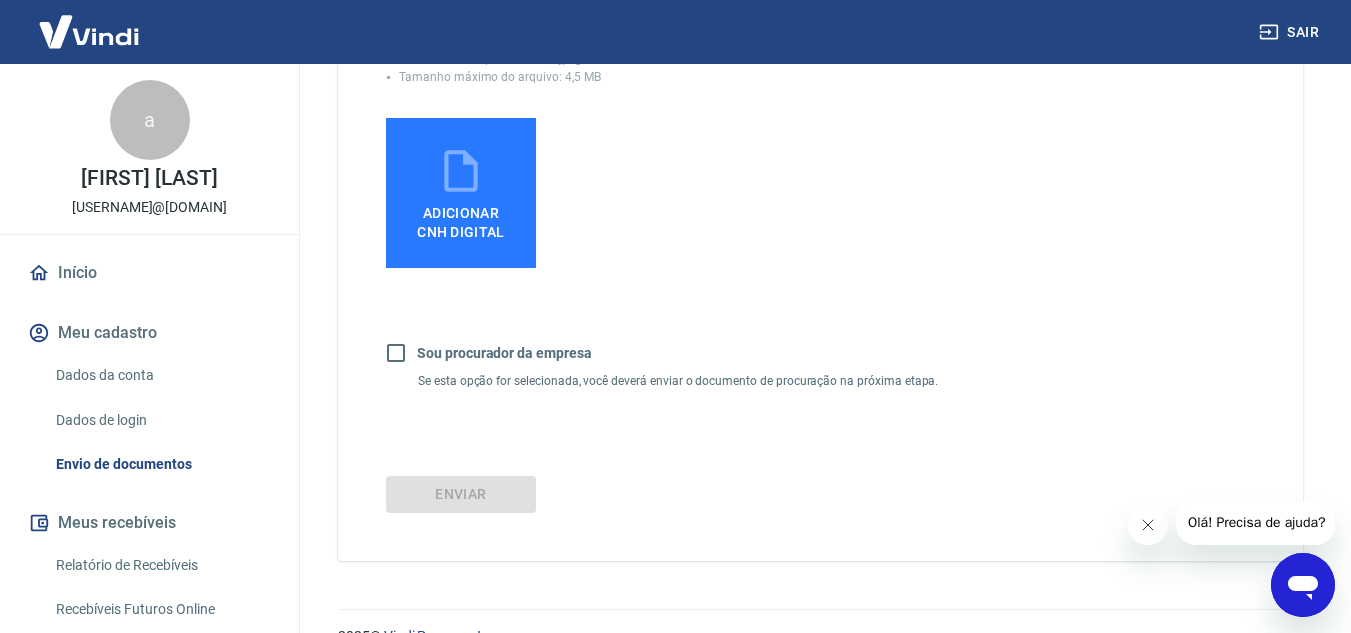 click on "Adicionar   CNH Digital" at bounding box center [461, 223] 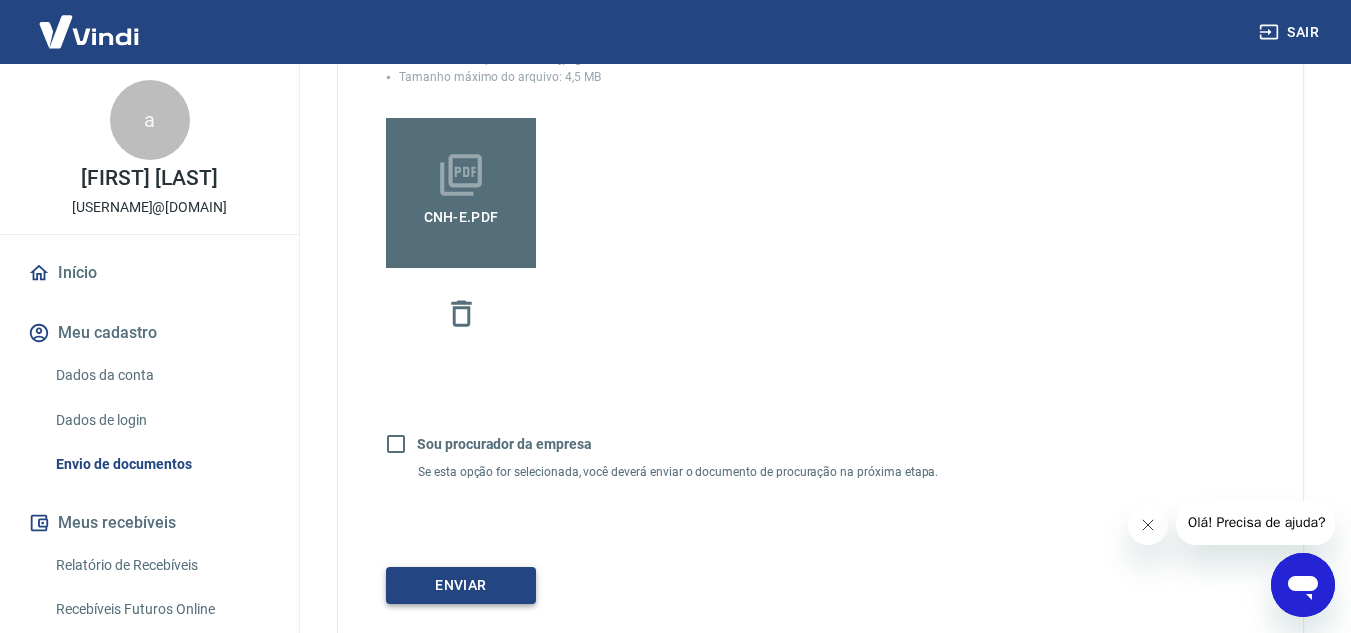 click on "Enviar" at bounding box center (461, 585) 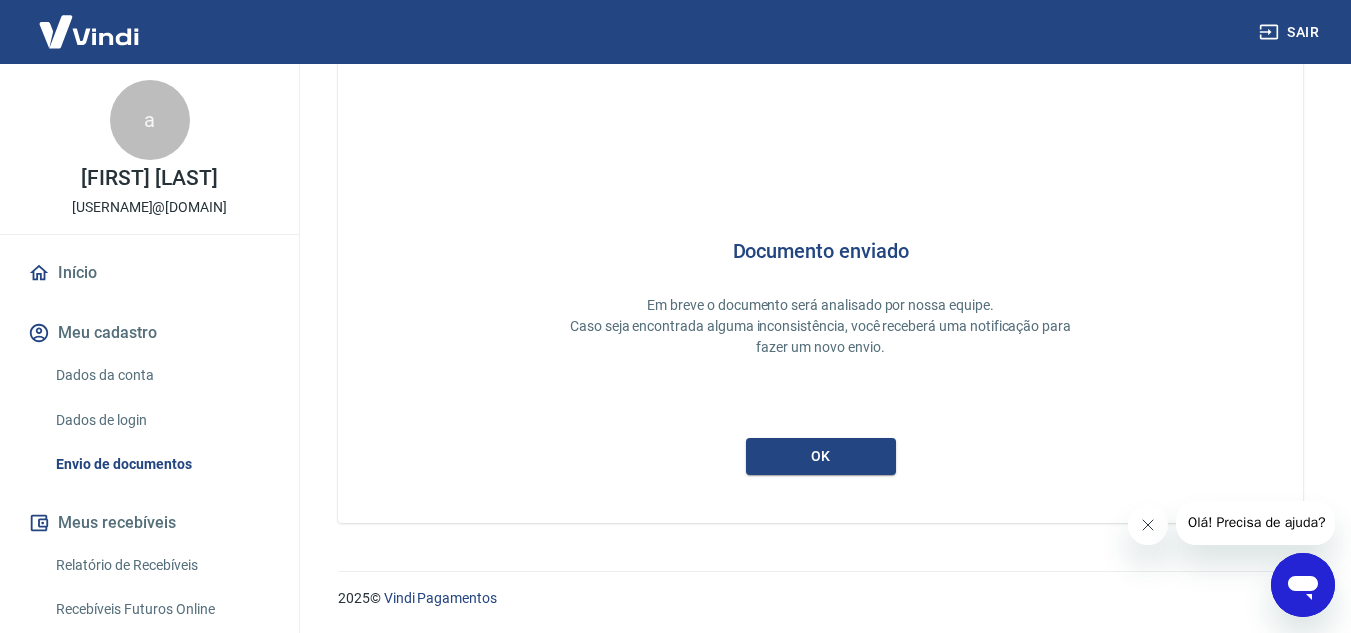 scroll, scrollTop: 61, scrollLeft: 0, axis: vertical 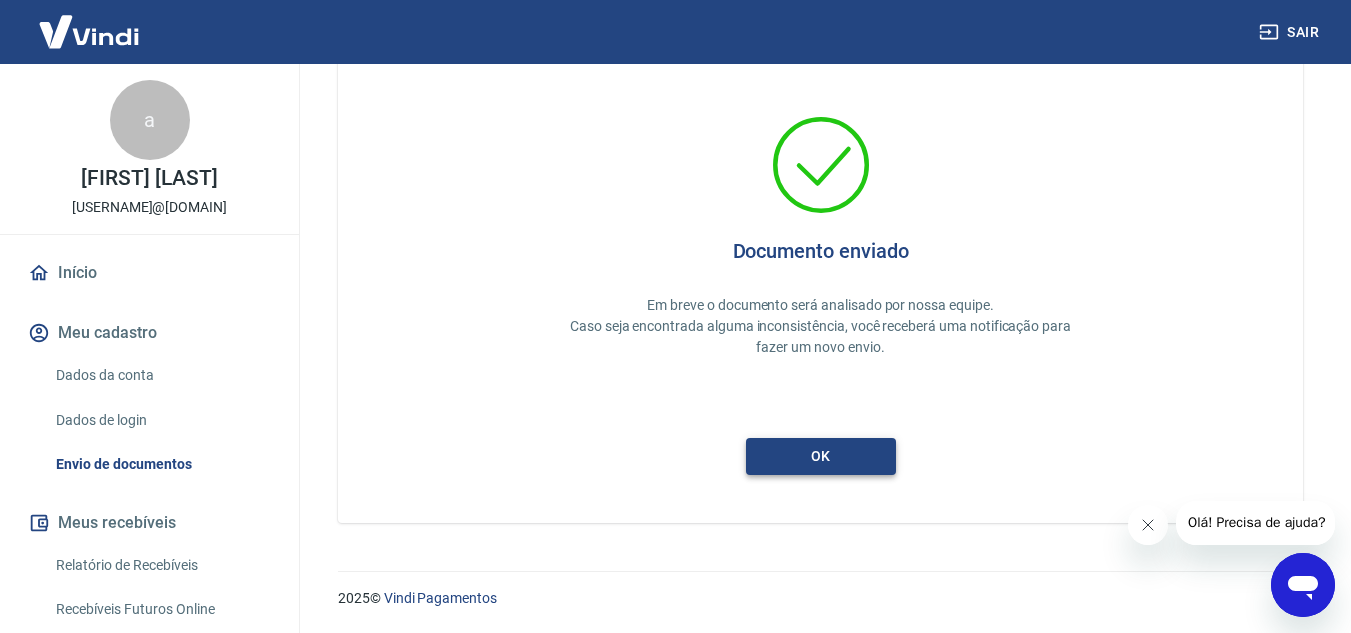 click on "ok" at bounding box center [821, 456] 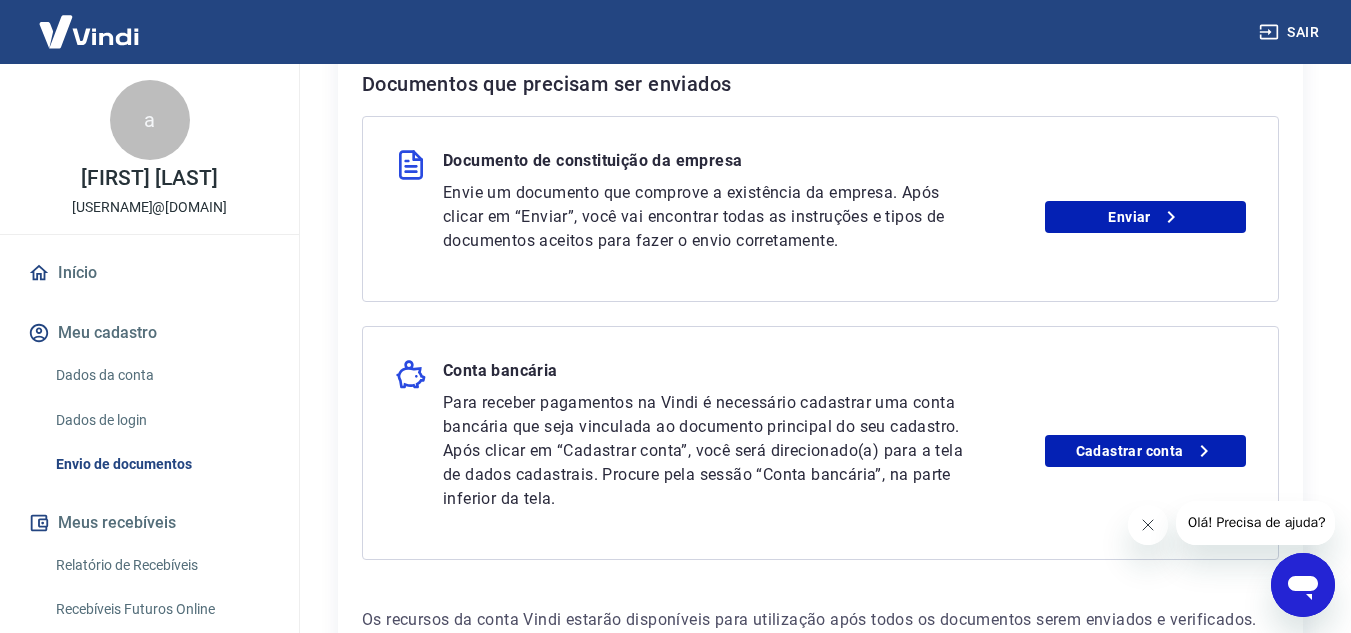 scroll, scrollTop: 400, scrollLeft: 0, axis: vertical 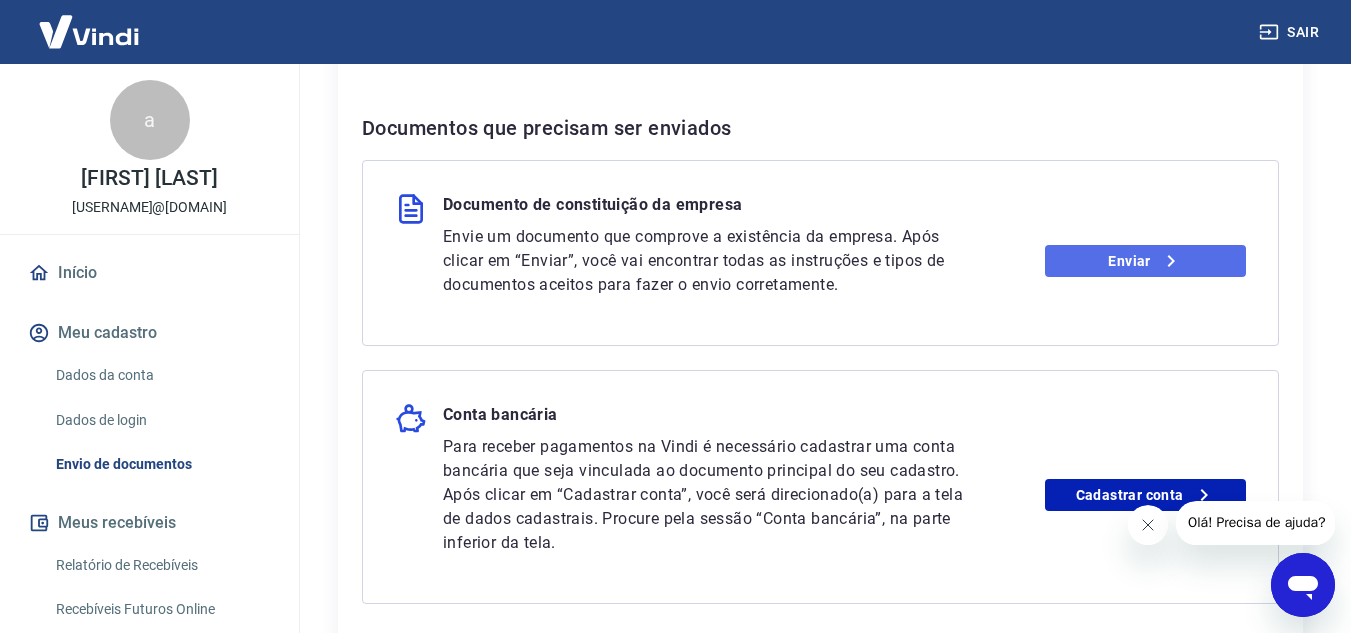 click on "Enviar" at bounding box center [1145, 261] 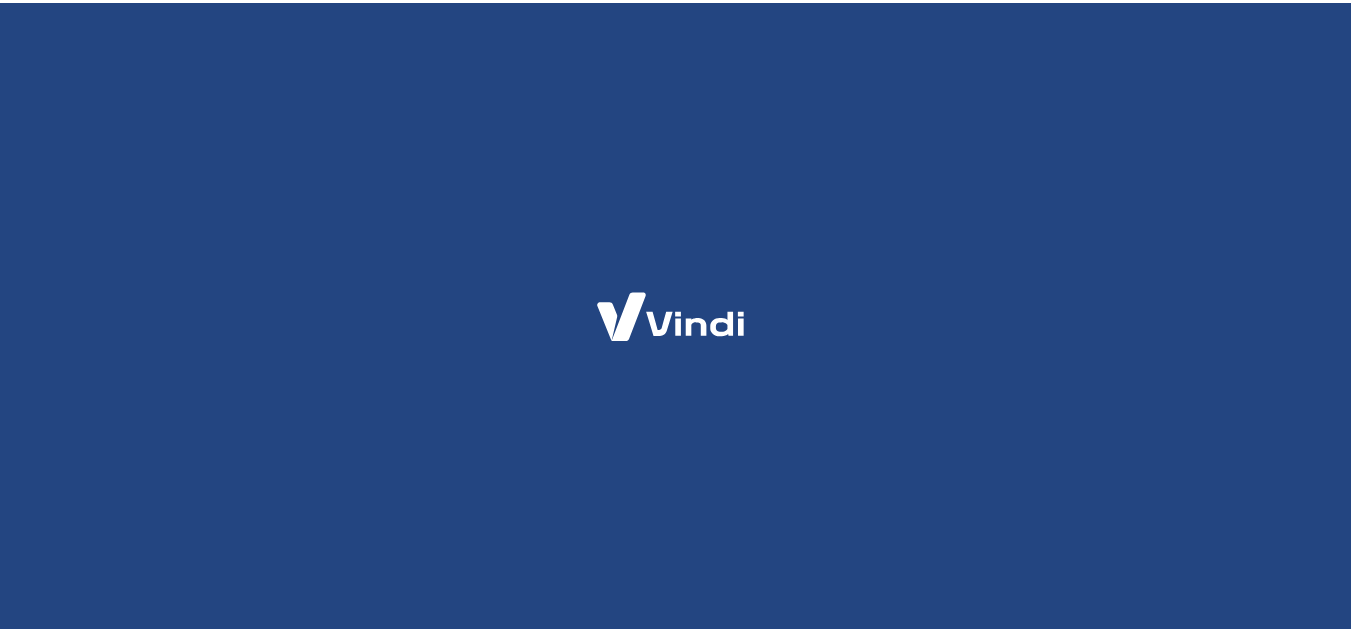 scroll, scrollTop: 0, scrollLeft: 0, axis: both 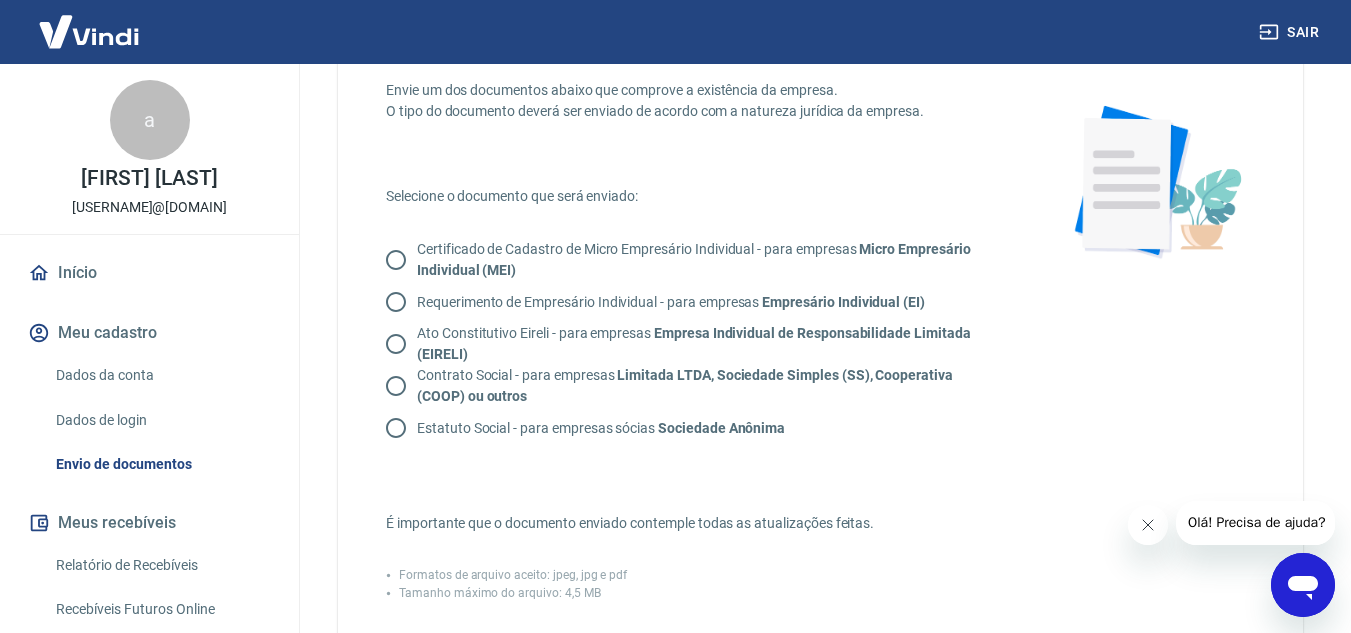 click on "Estatuto Social - para empresas sócias   Sociedade Anônima" at bounding box center [396, 428] 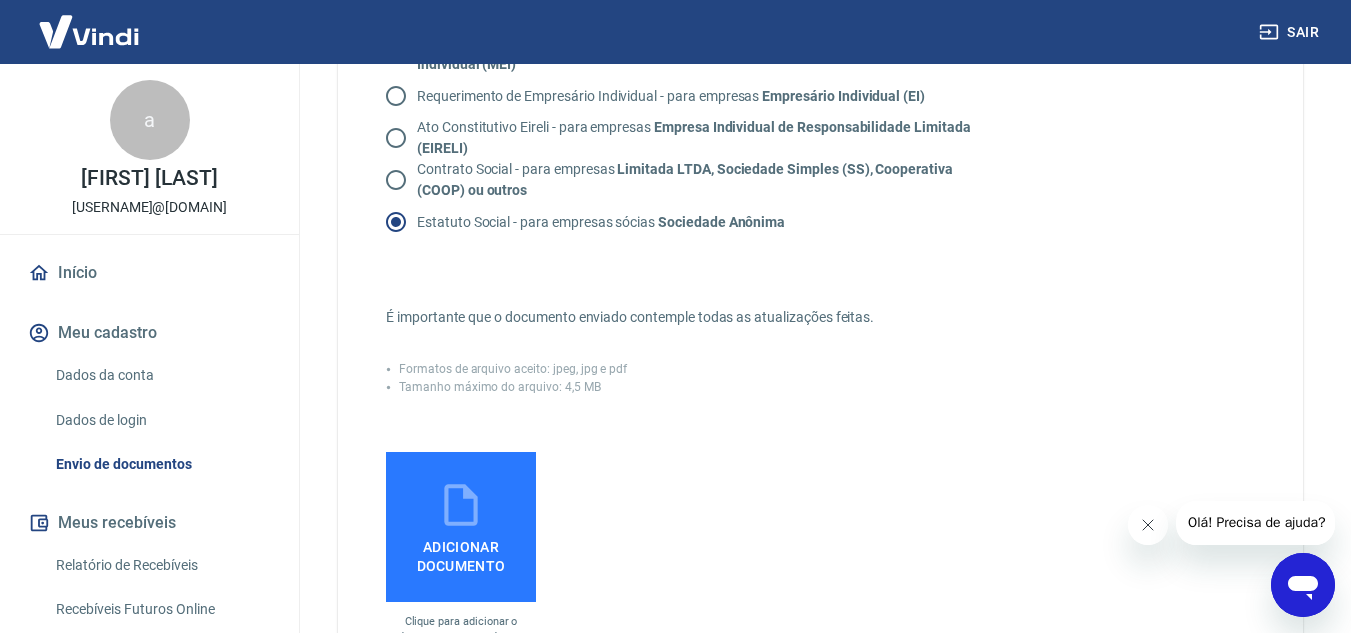 scroll, scrollTop: 500, scrollLeft: 0, axis: vertical 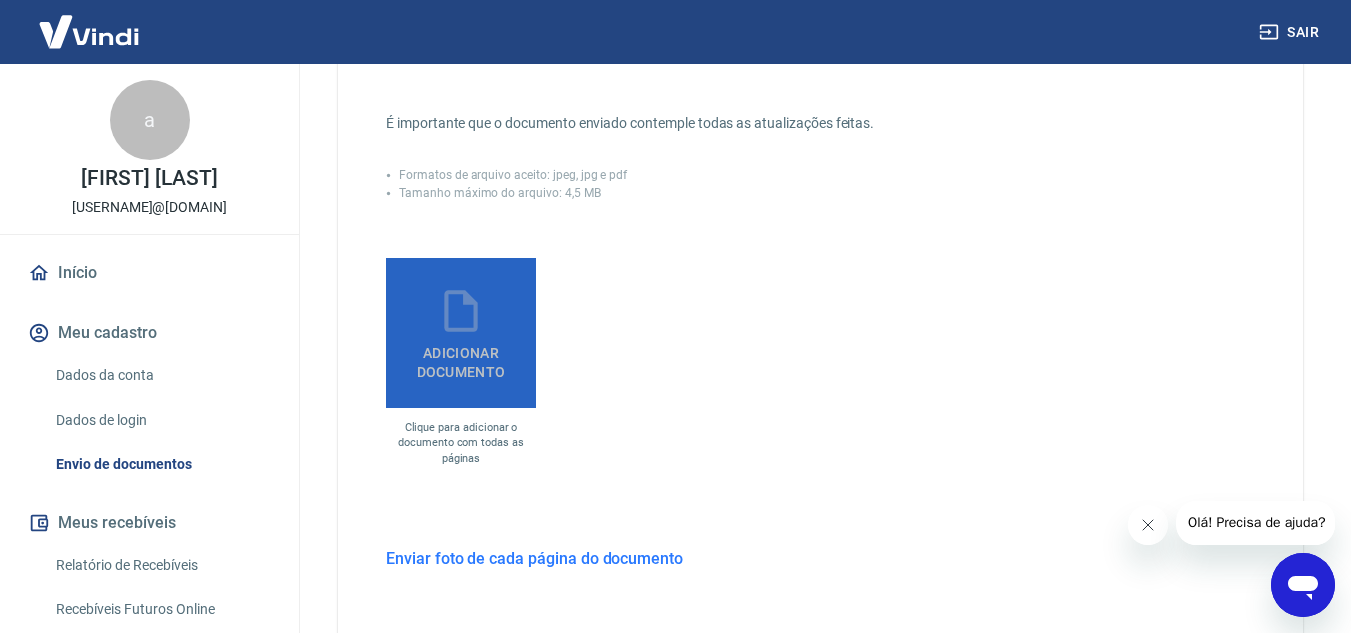 click on "Adicionar documento" at bounding box center [461, 358] 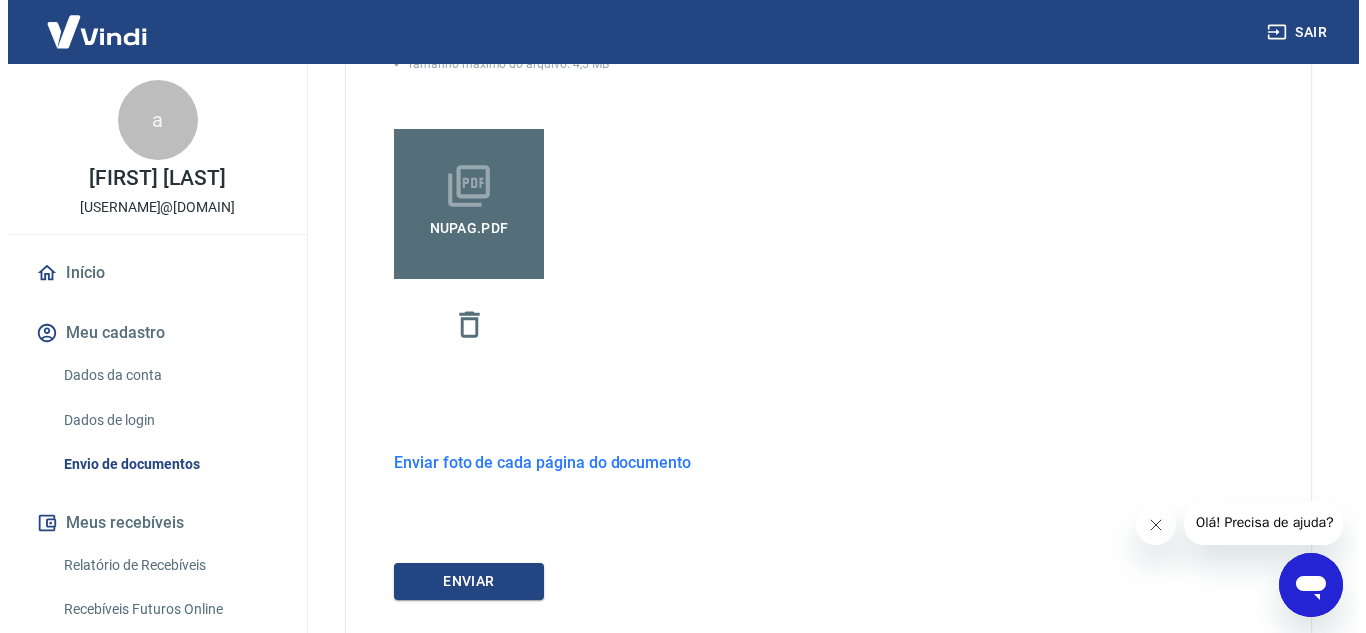 scroll, scrollTop: 700, scrollLeft: 0, axis: vertical 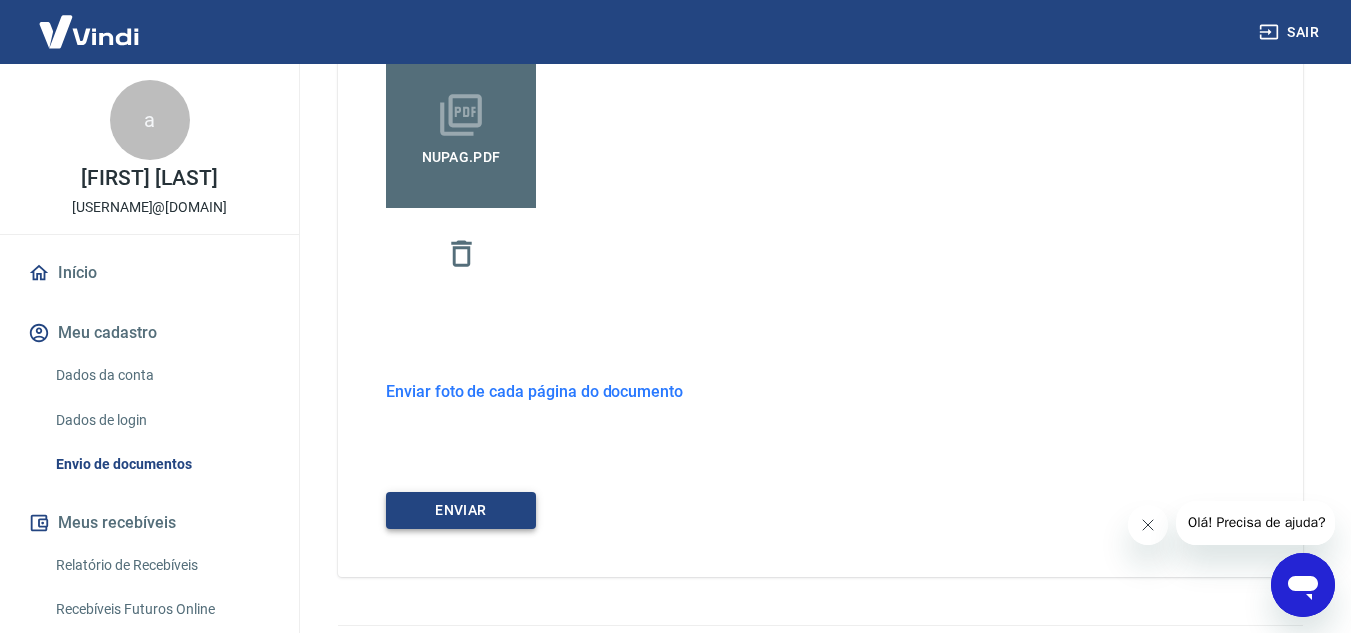click on "ENVIAR" at bounding box center [461, 510] 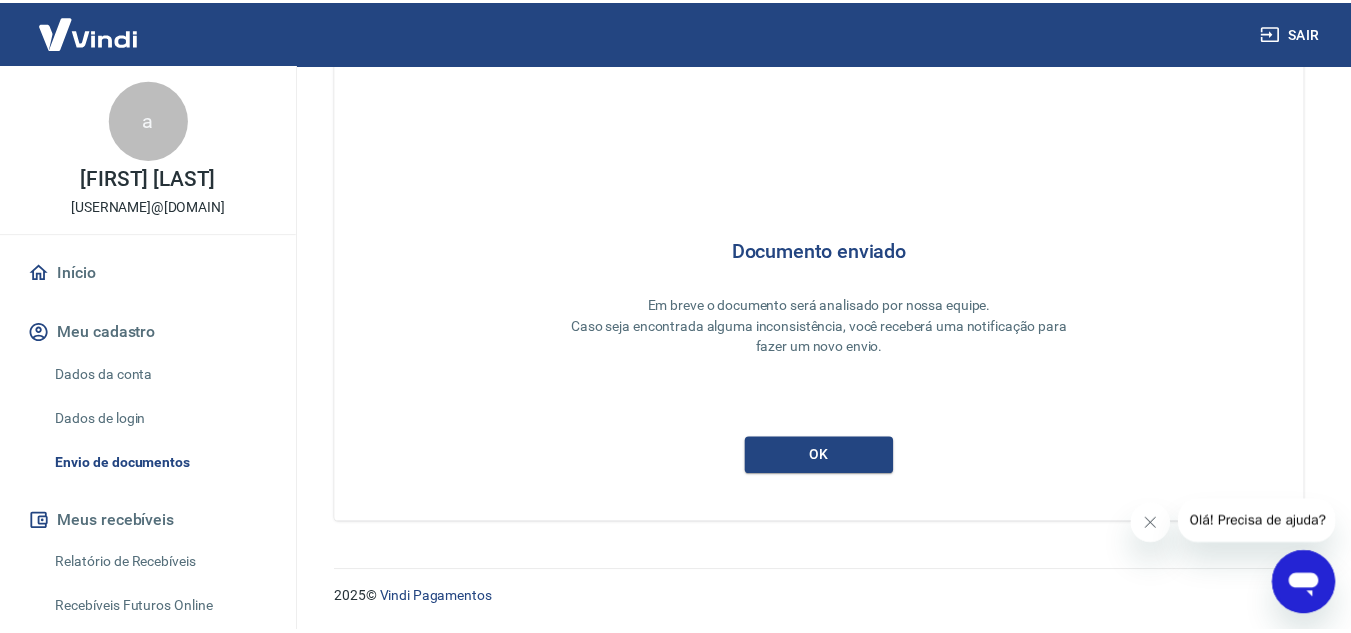 scroll, scrollTop: 7, scrollLeft: 0, axis: vertical 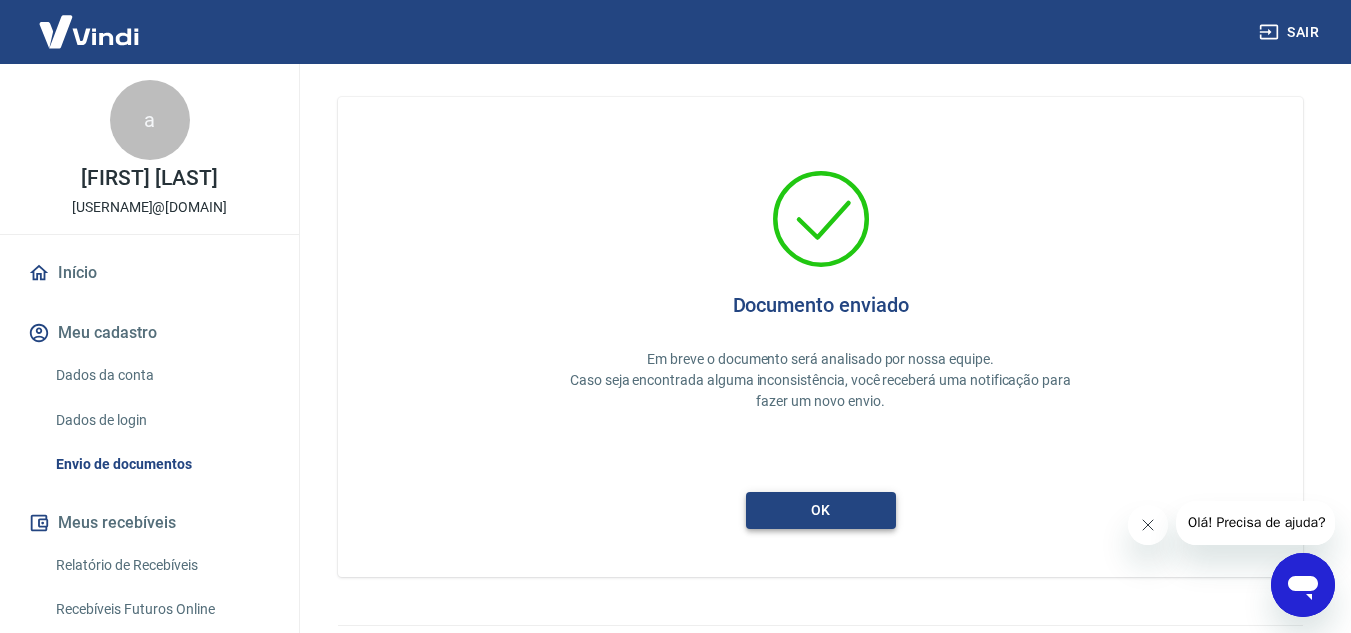 click on "ok" at bounding box center [821, 510] 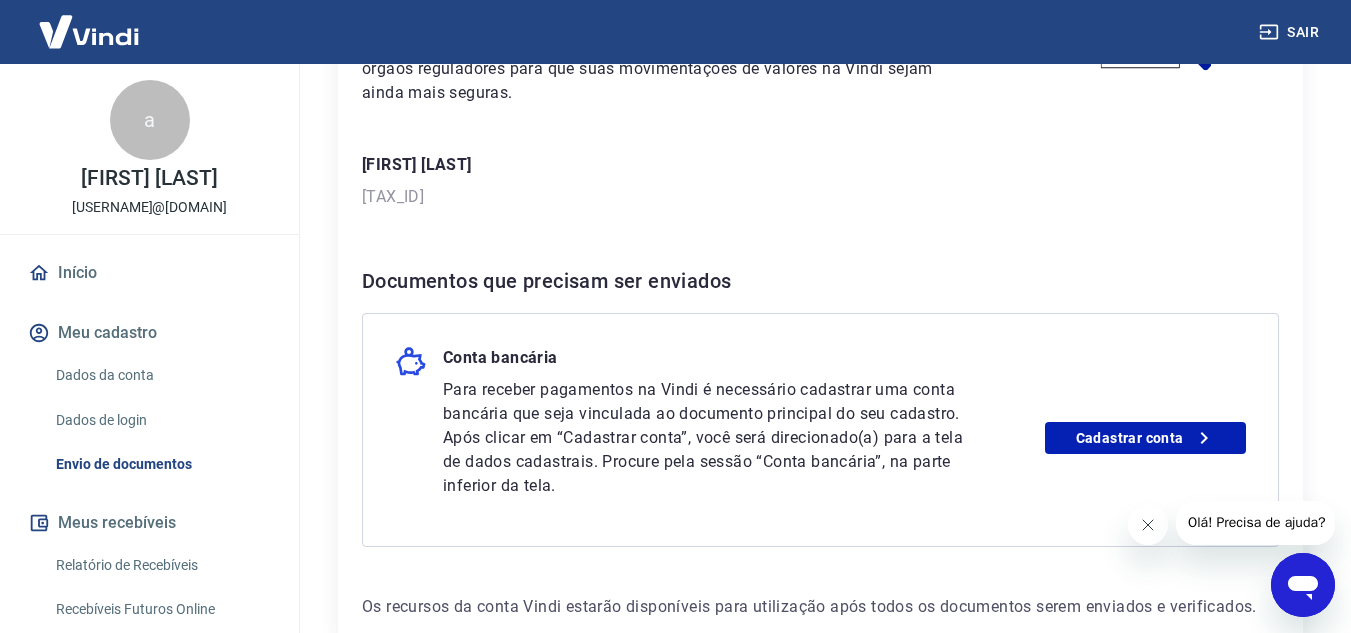 scroll, scrollTop: 300, scrollLeft: 0, axis: vertical 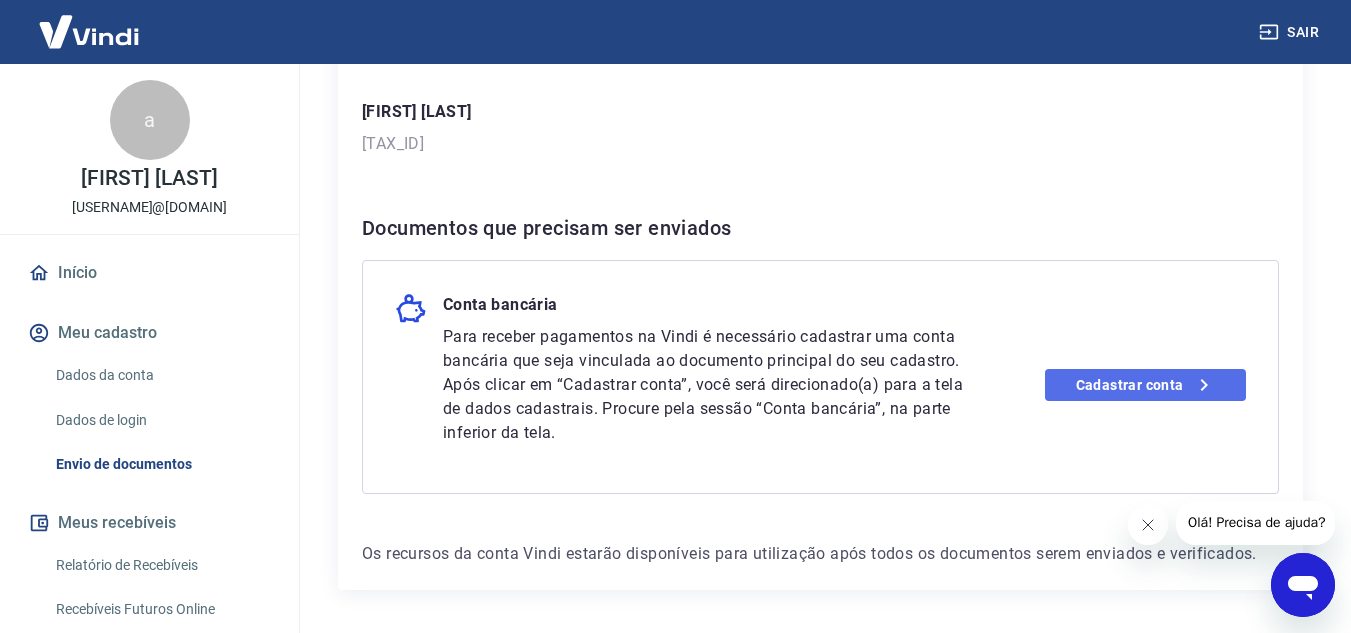 click on "Cadastrar conta" at bounding box center (1145, 385) 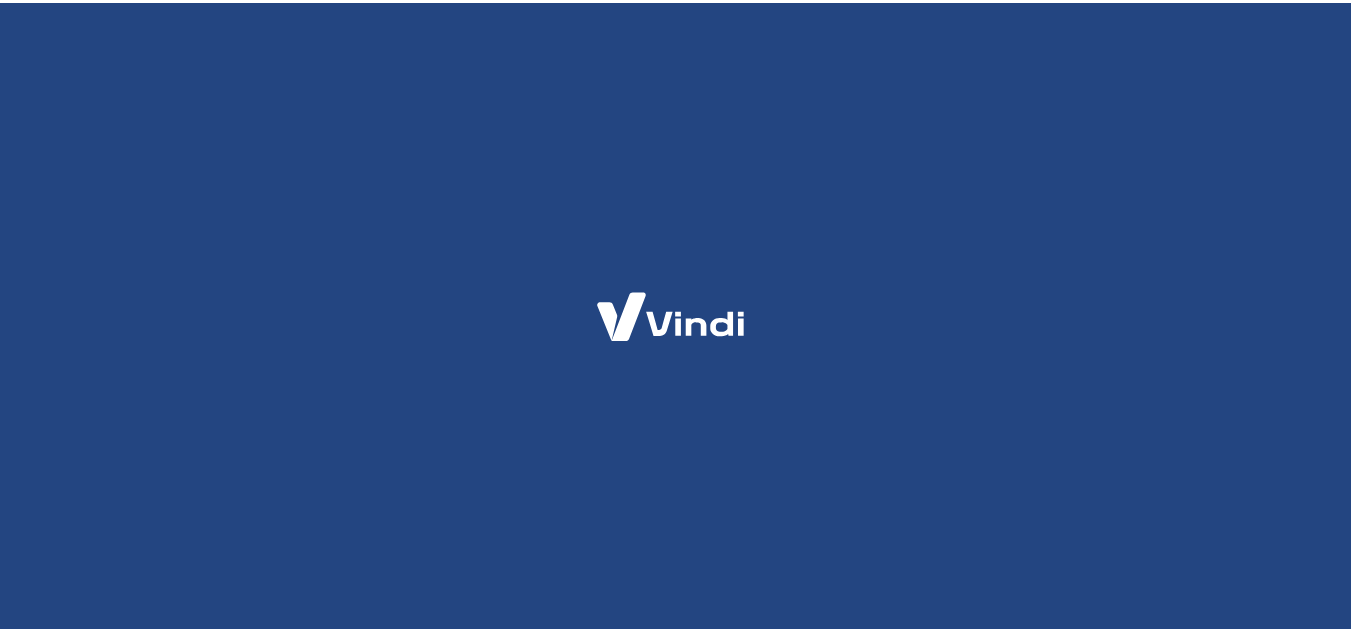 scroll, scrollTop: 0, scrollLeft: 0, axis: both 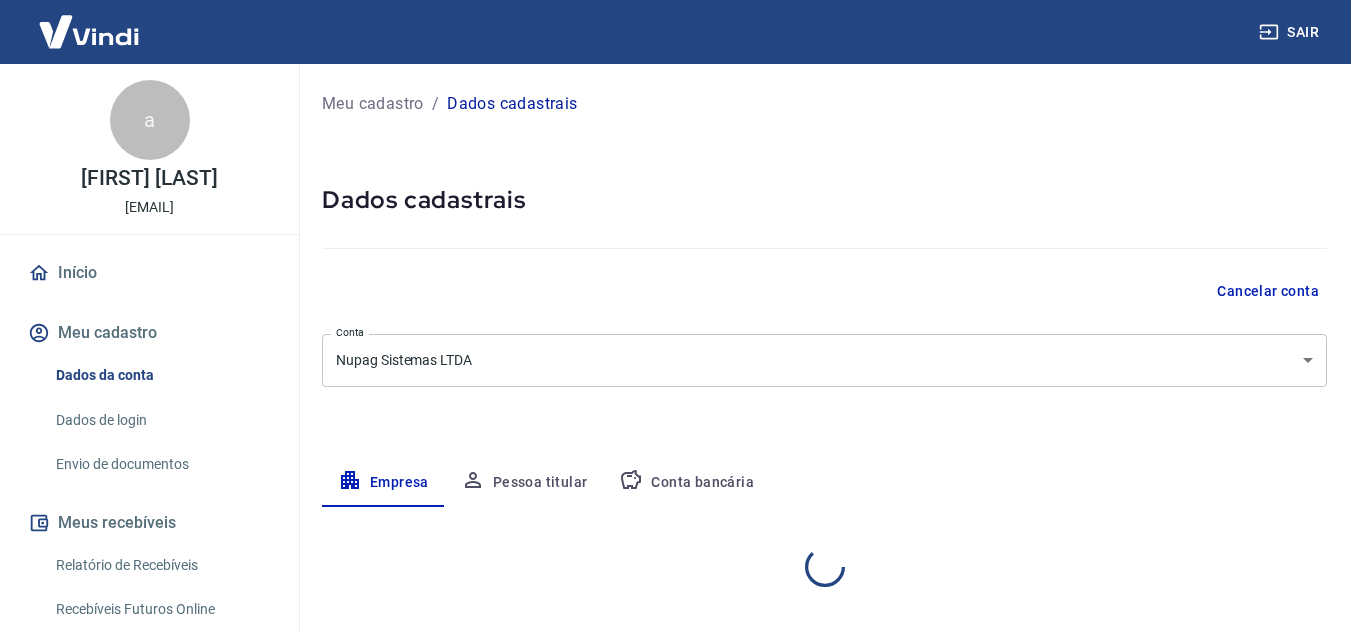 select on "SP" 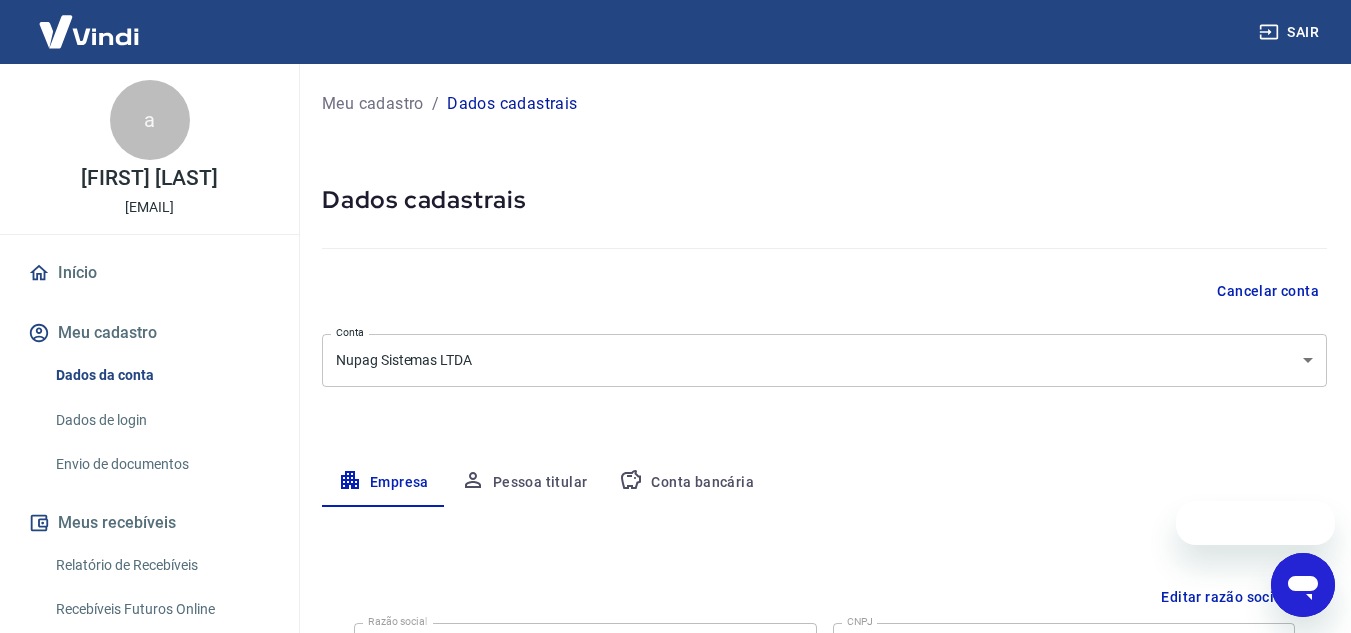 scroll, scrollTop: 0, scrollLeft: 0, axis: both 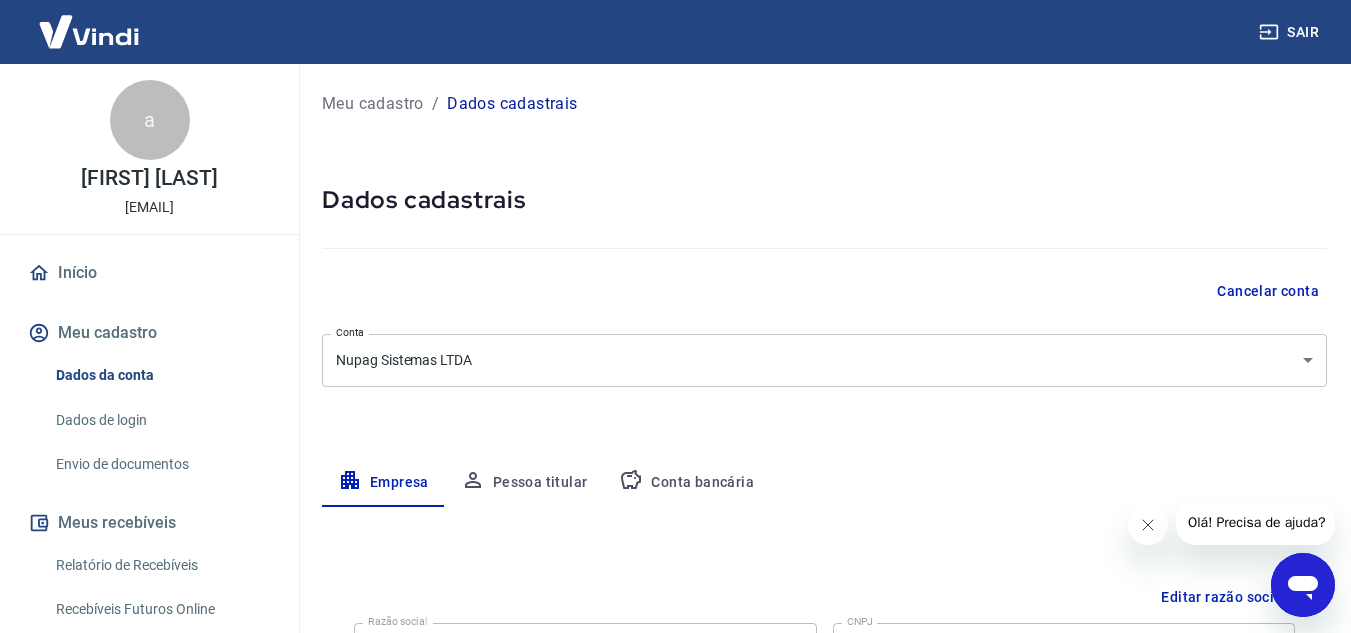 click on "Início" at bounding box center (149, 273) 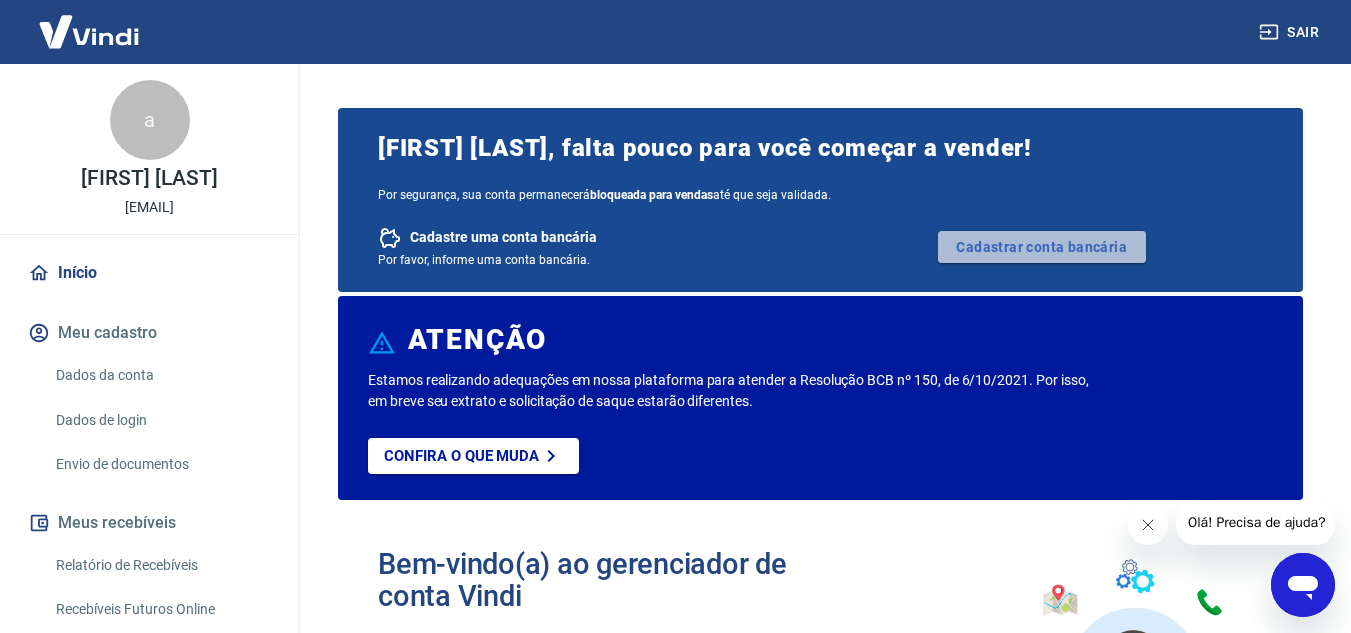 click on "Cadastrar conta bancária" at bounding box center [1042, 247] 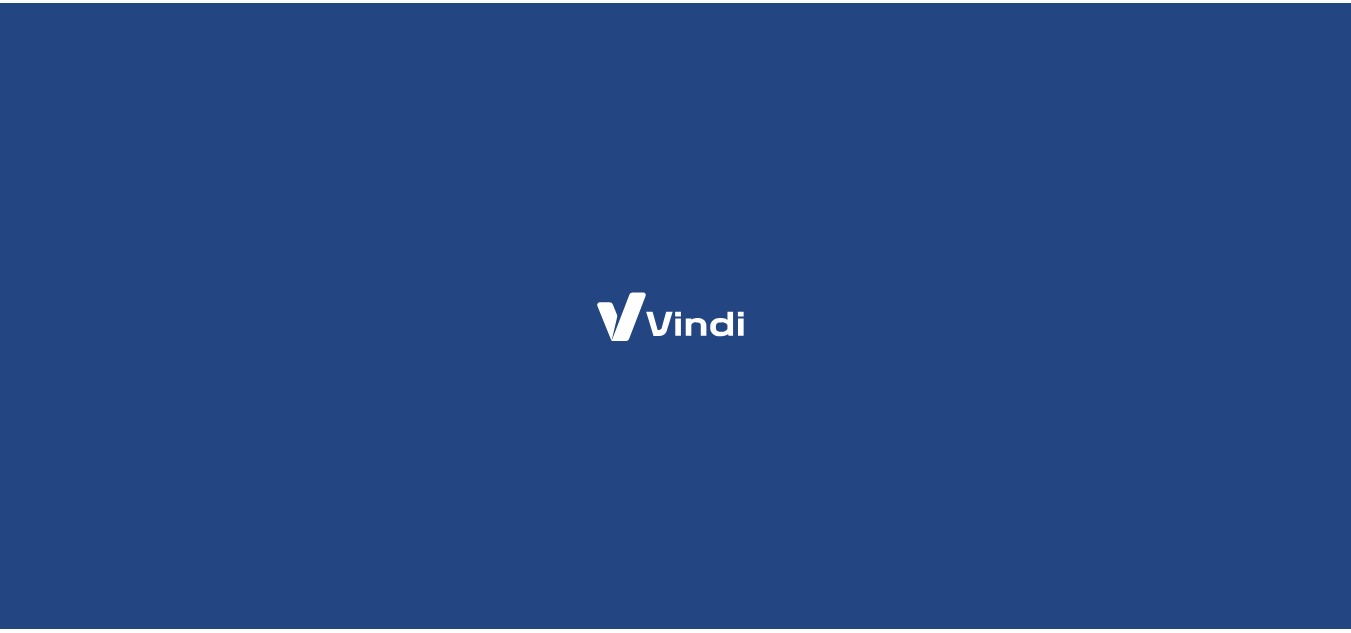 scroll, scrollTop: 0, scrollLeft: 0, axis: both 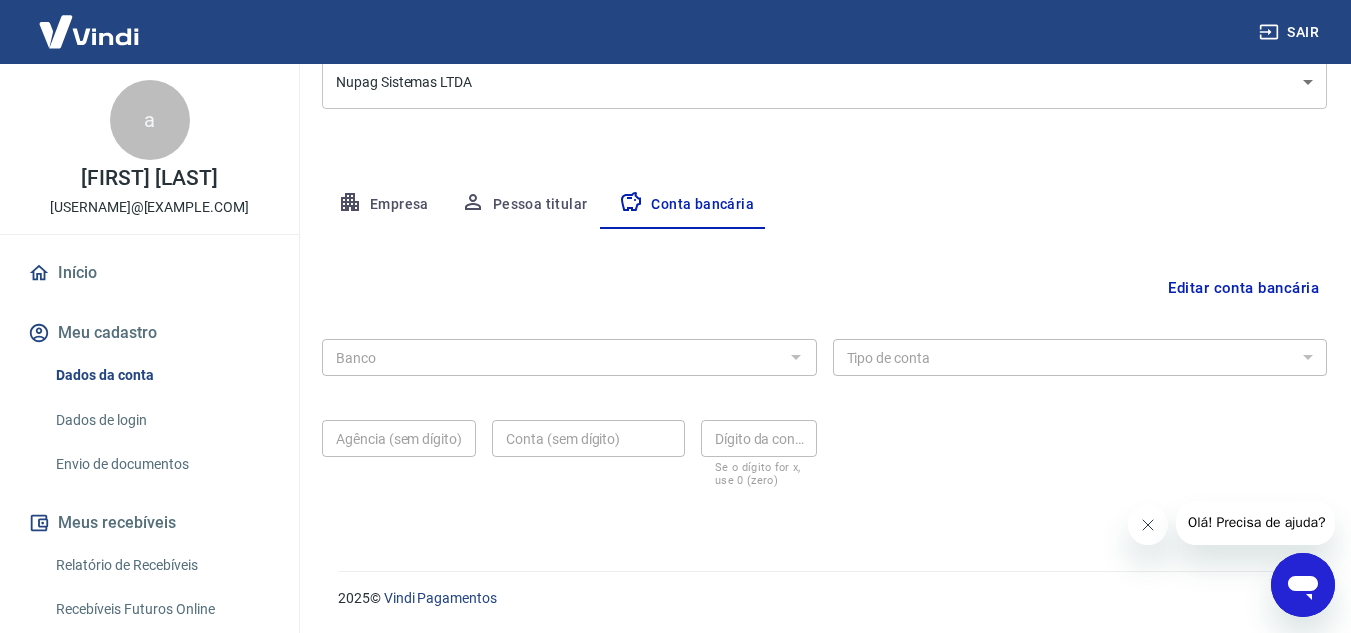 click on "Editar conta bancária" at bounding box center [1243, 288] 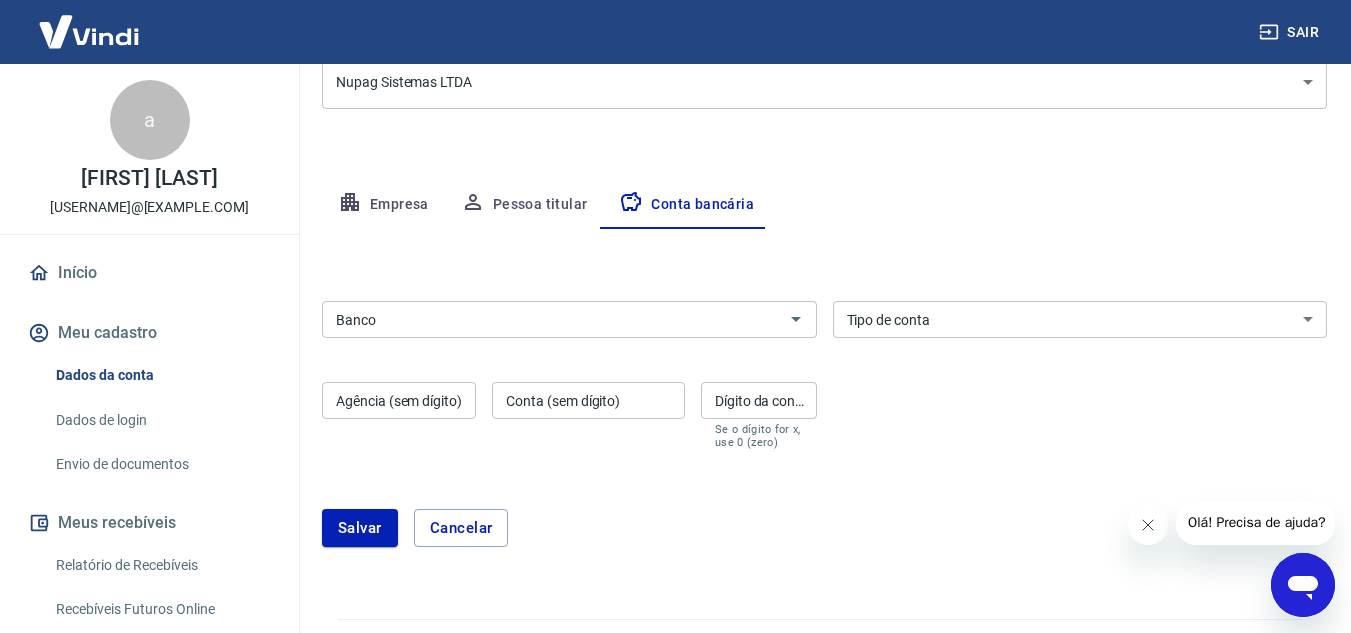 click on "Banco" at bounding box center (553, 319) 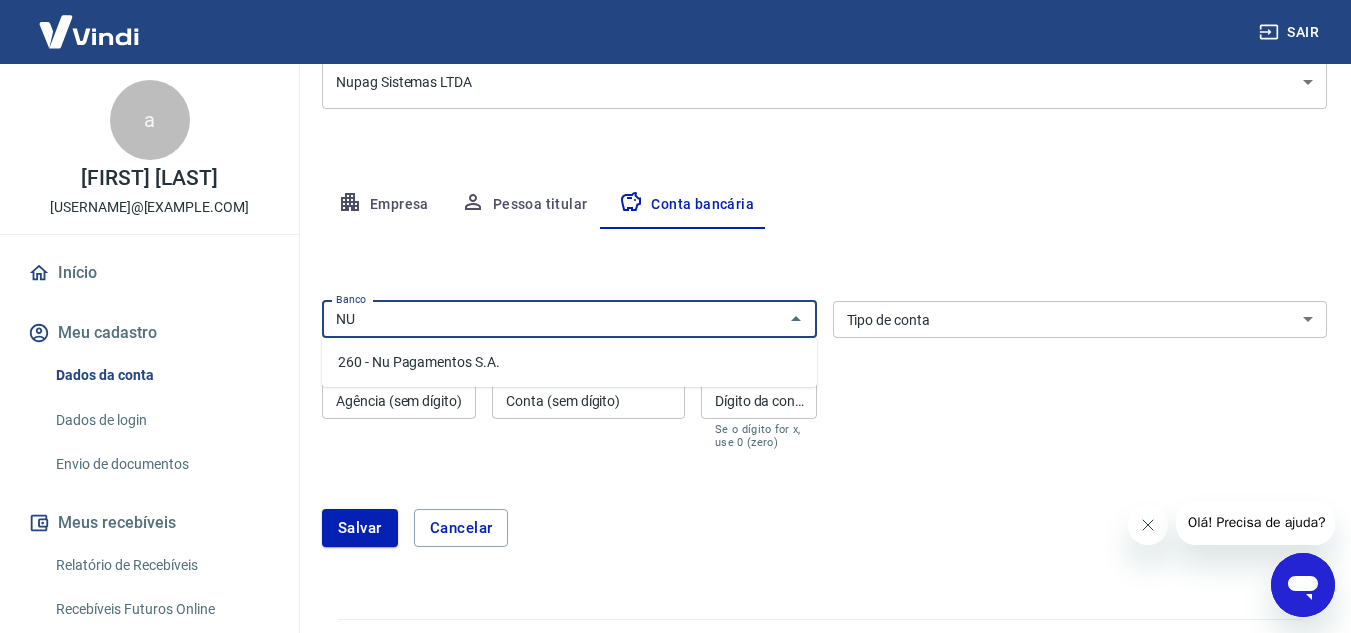 click on "260 - Nu Pagamentos S.A." at bounding box center [569, 362] 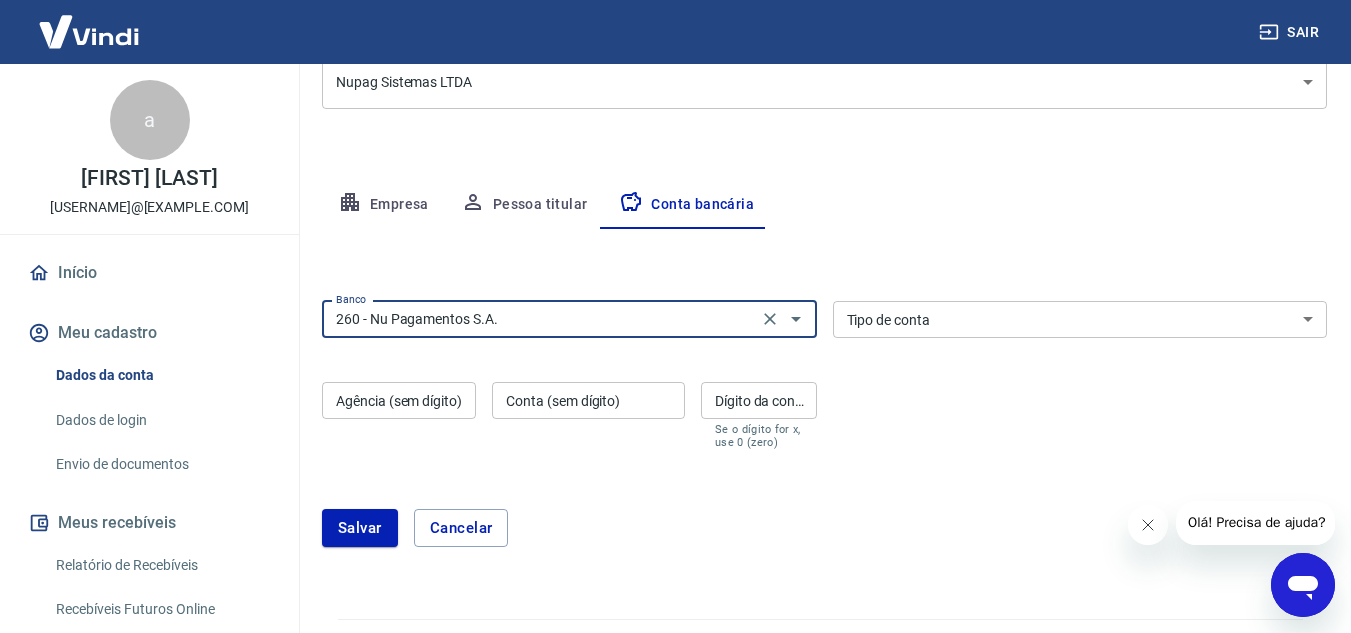 type on "260 - Nu Pagamentos S.A." 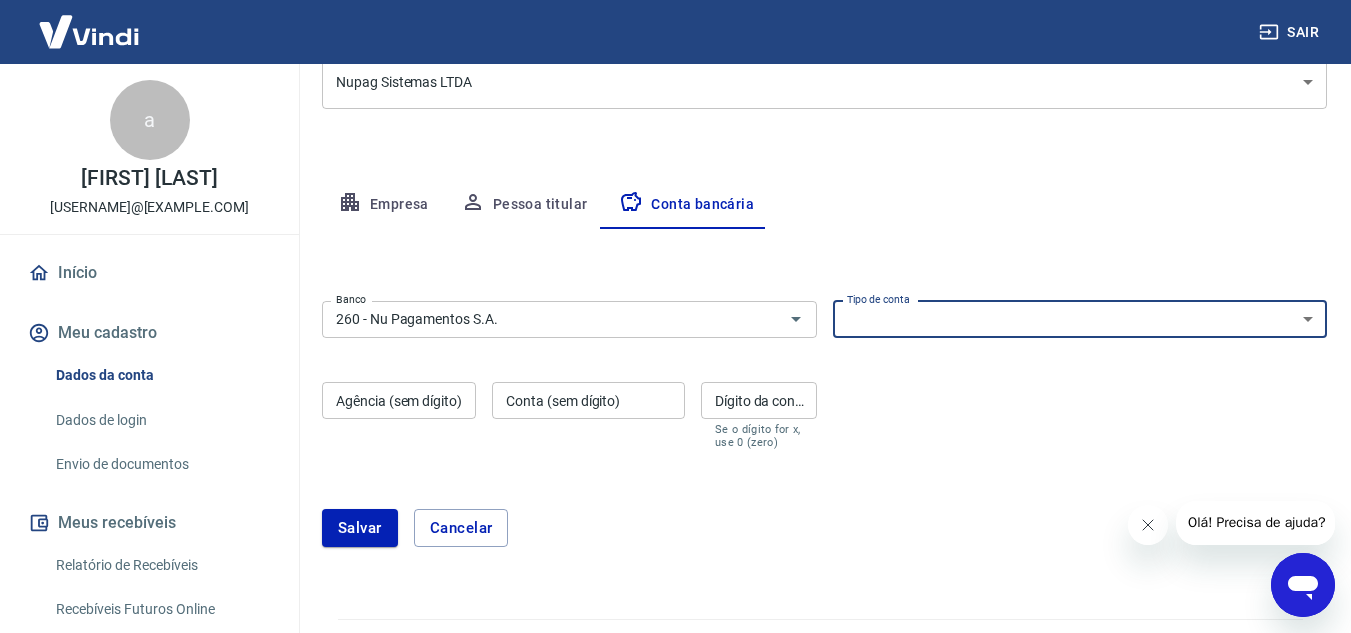 select on "1" 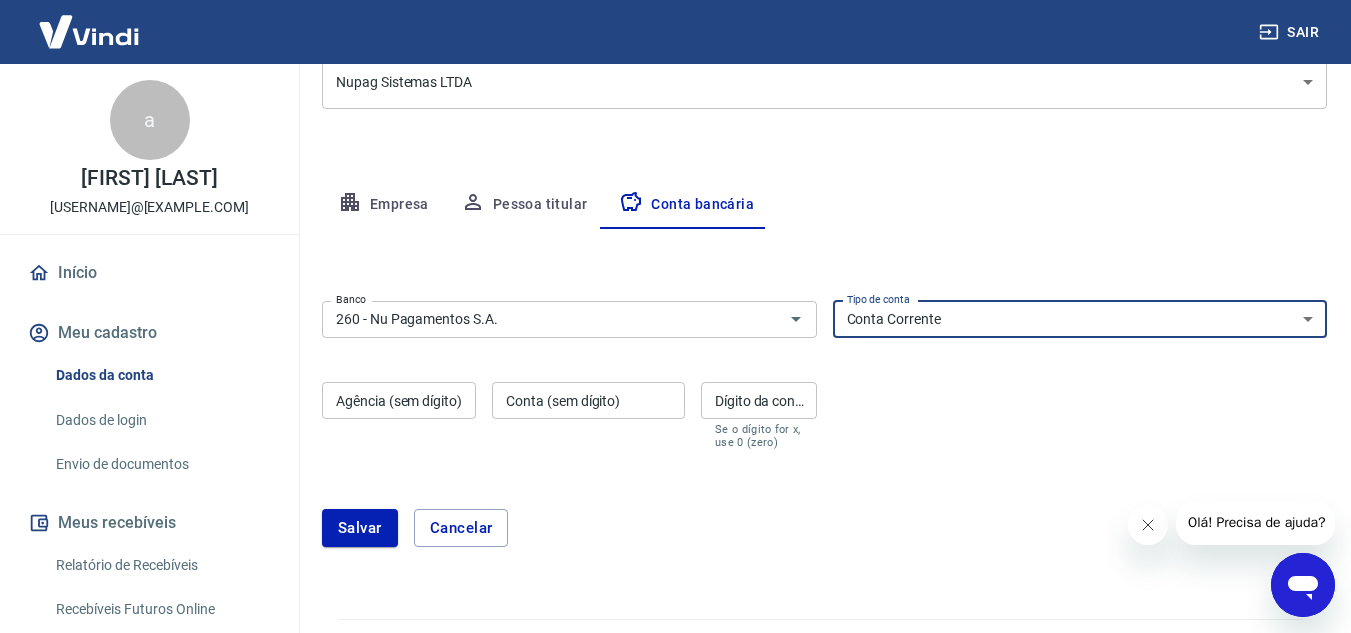 click on "Conta Corrente Conta Poupança" at bounding box center [1080, 319] 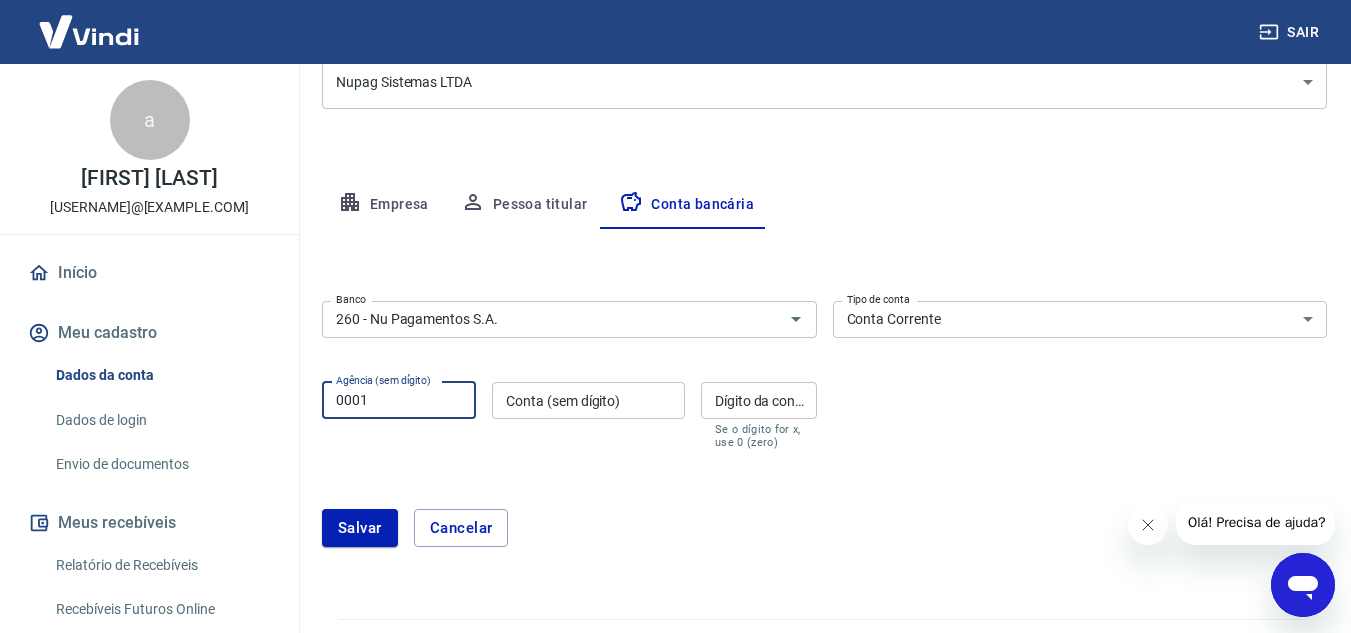 type on "0001" 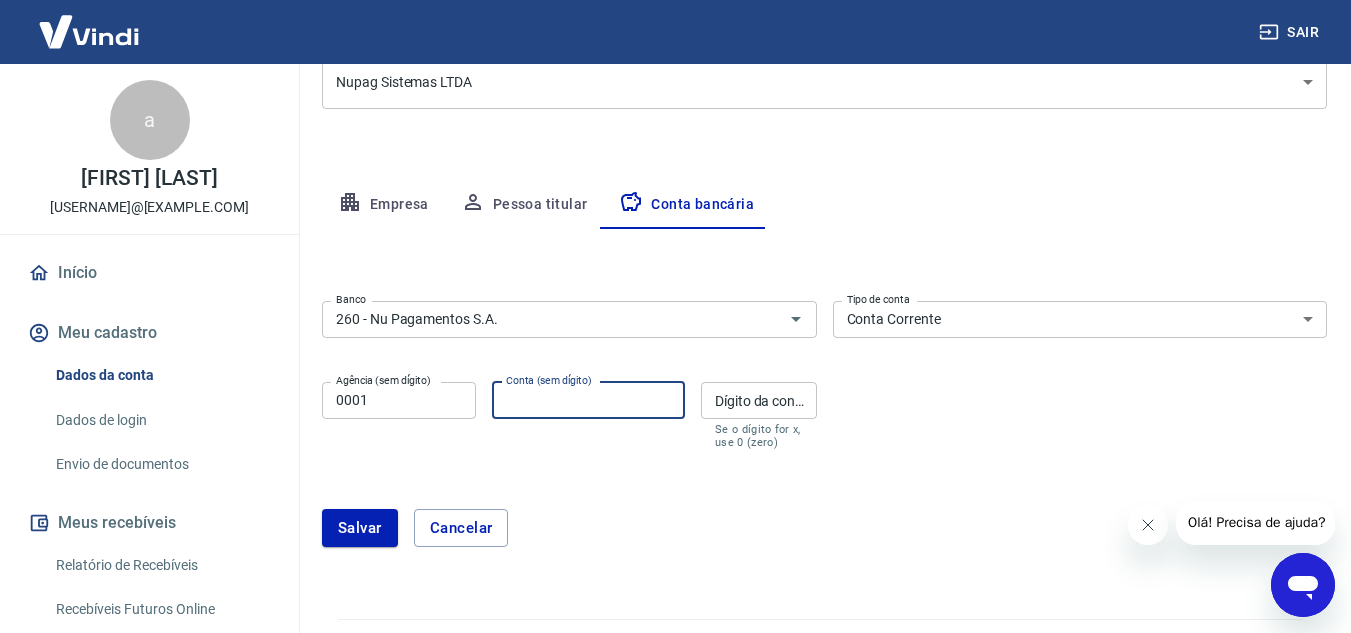 click on "Conta (sem dígito) Conta (sem dígito)" at bounding box center [588, 415] 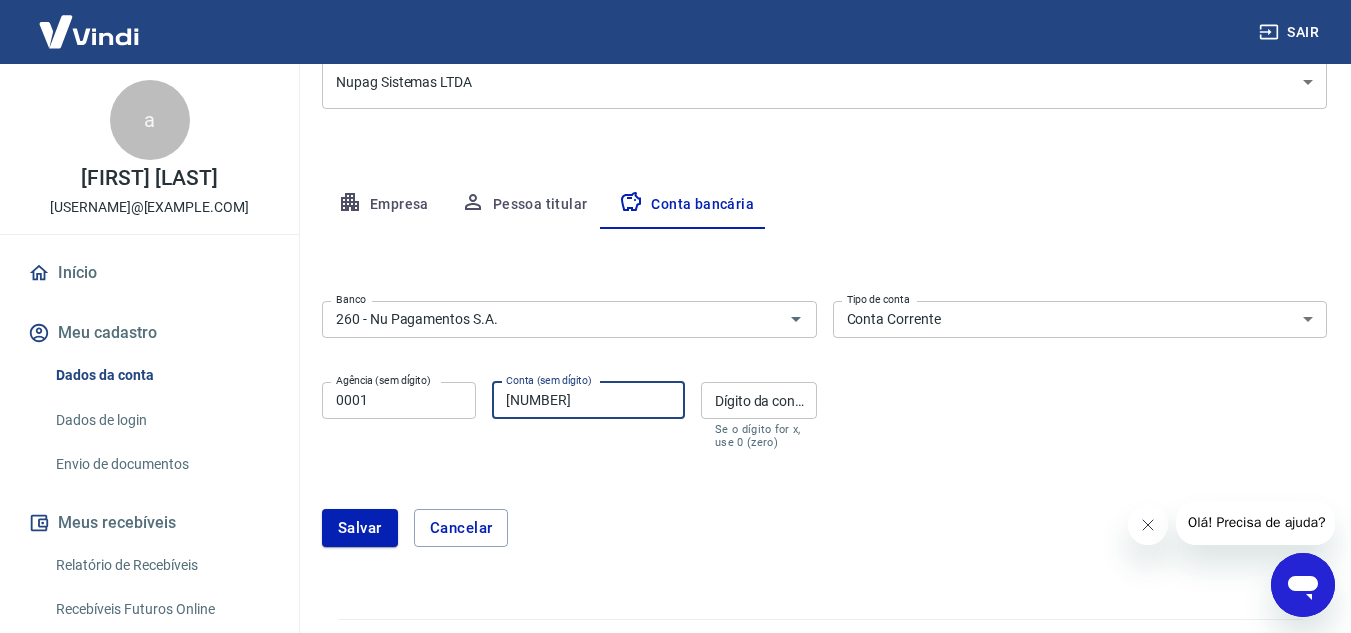 type on "900058339" 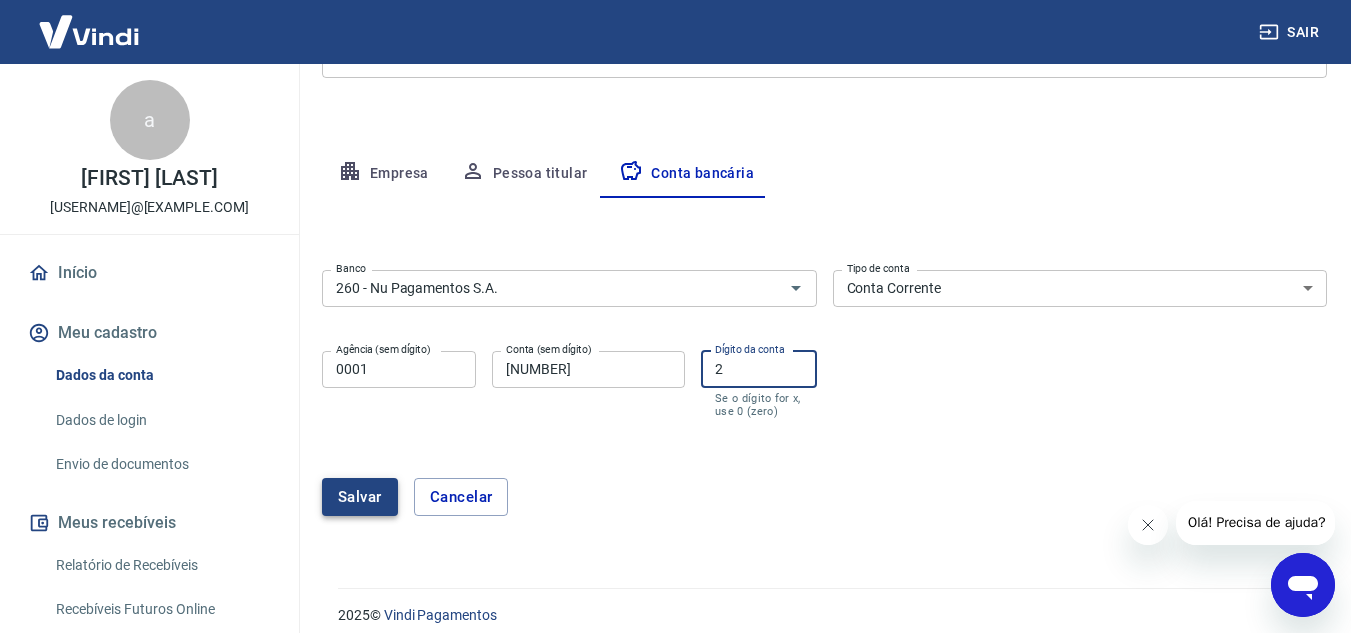scroll, scrollTop: 326, scrollLeft: 0, axis: vertical 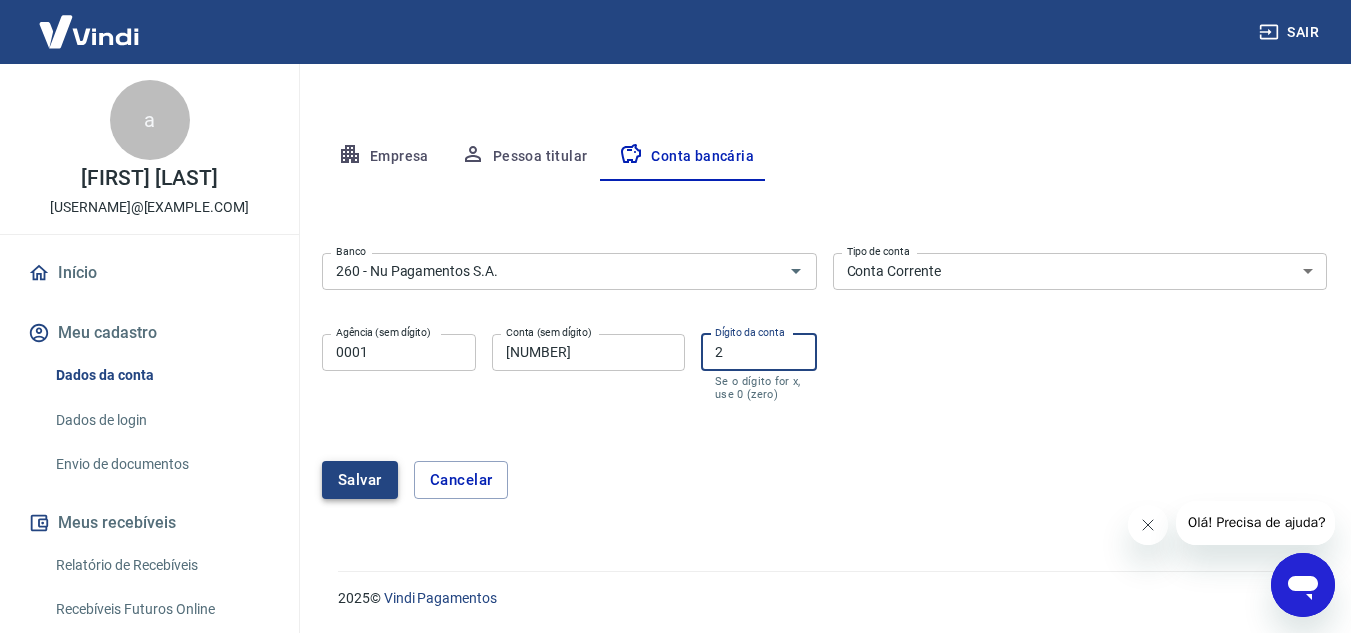 type on "2" 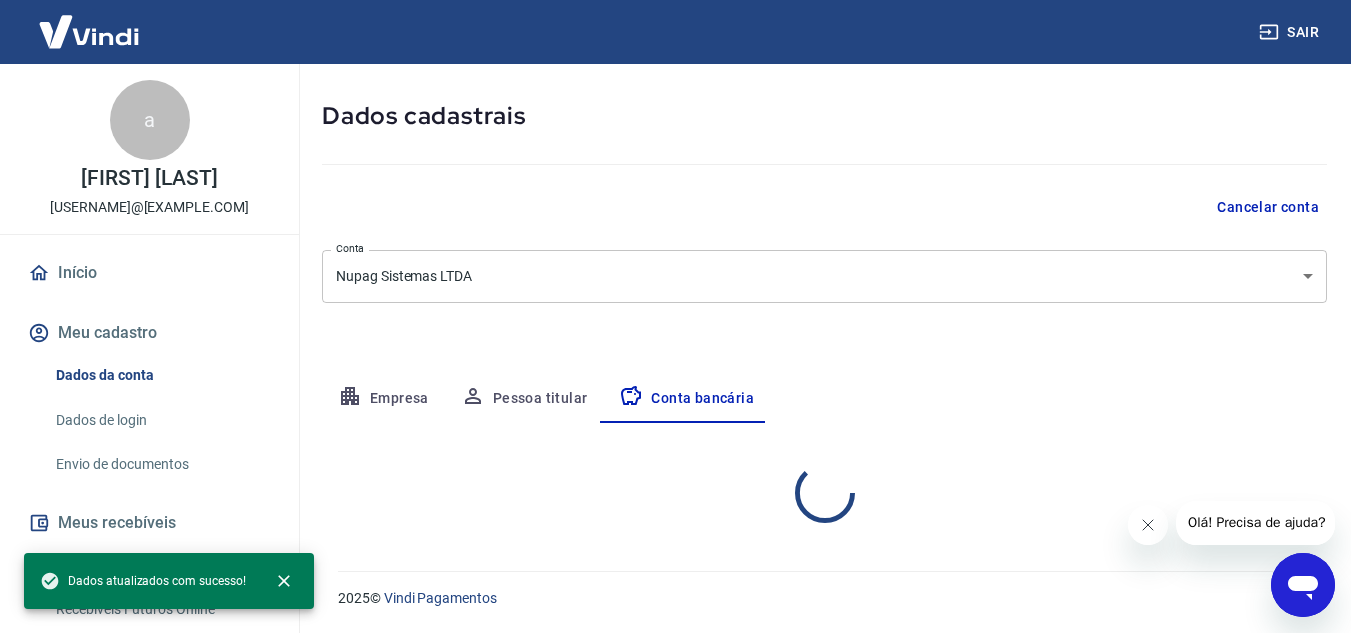 select on "1" 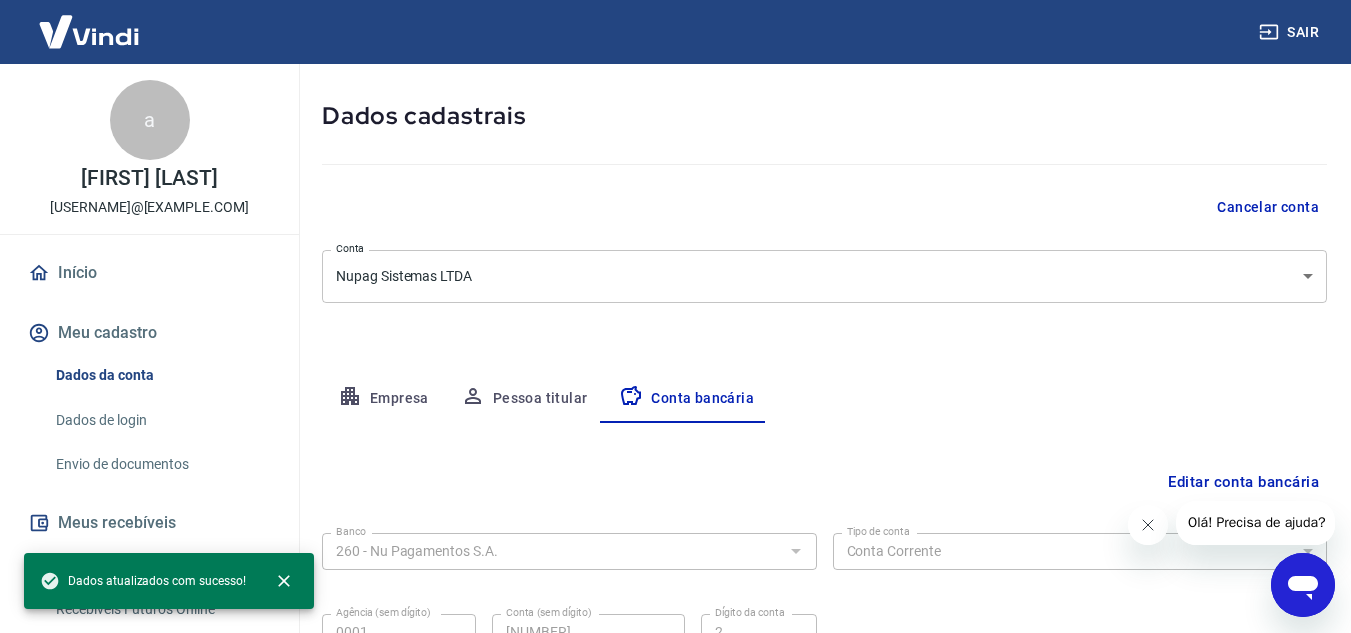 scroll, scrollTop: 278, scrollLeft: 0, axis: vertical 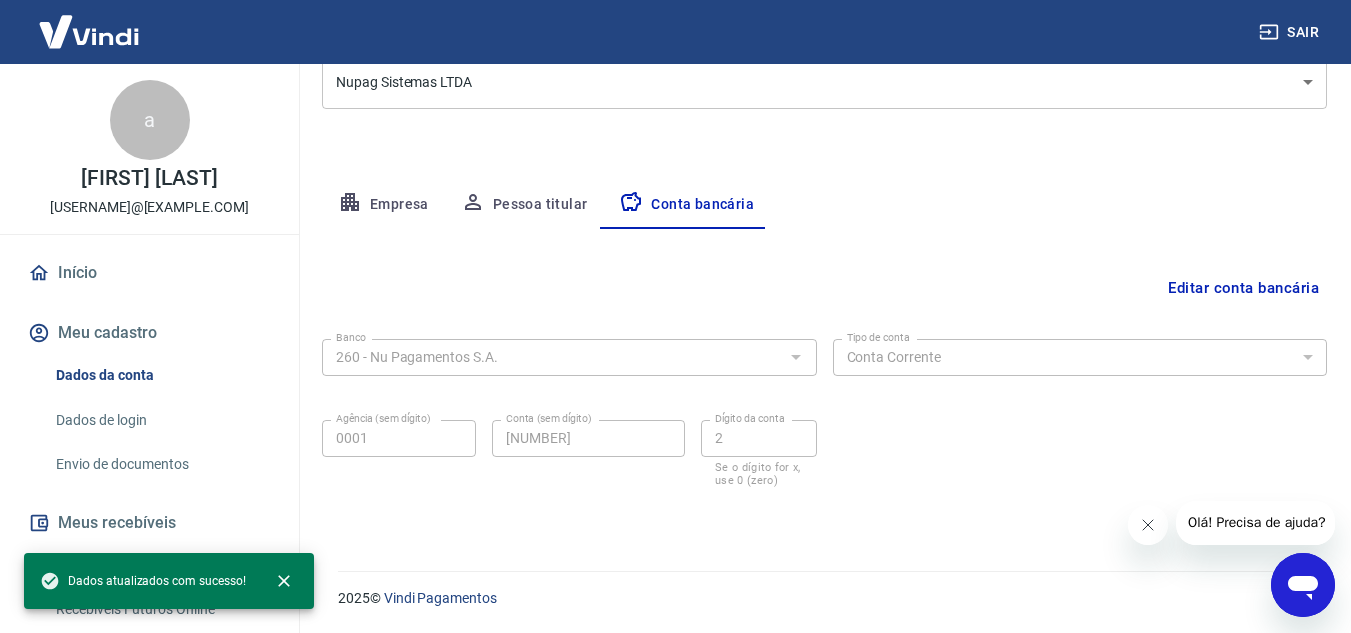 click 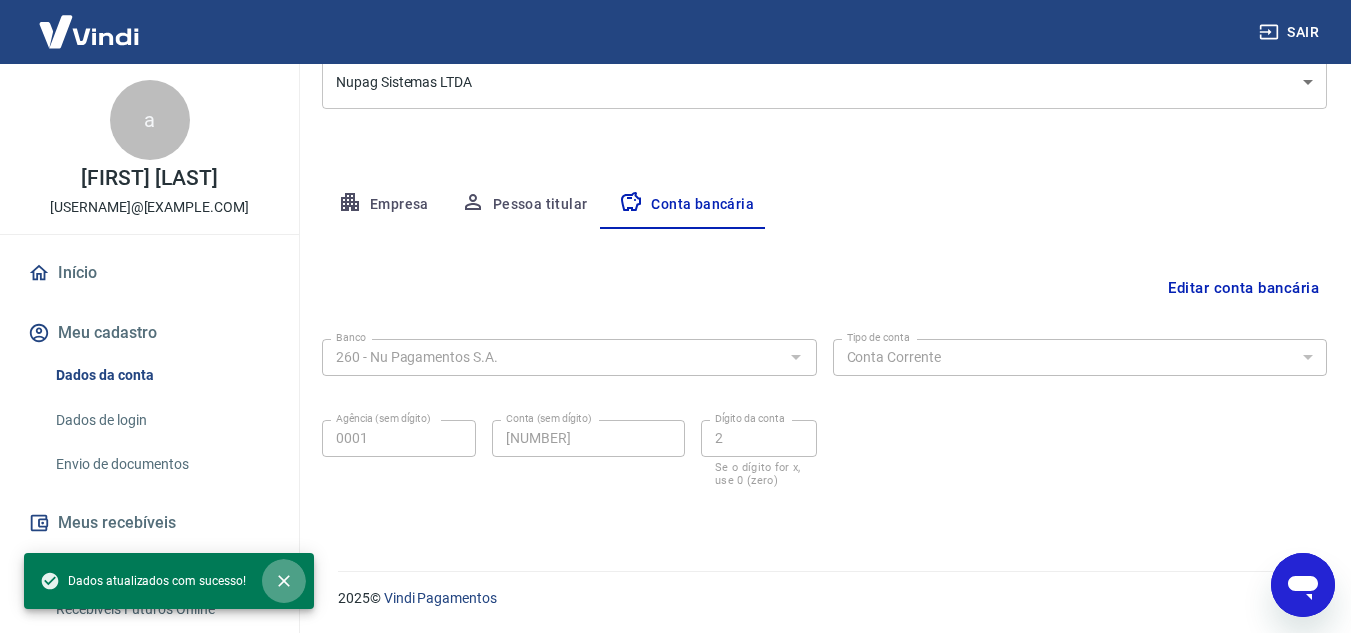 click 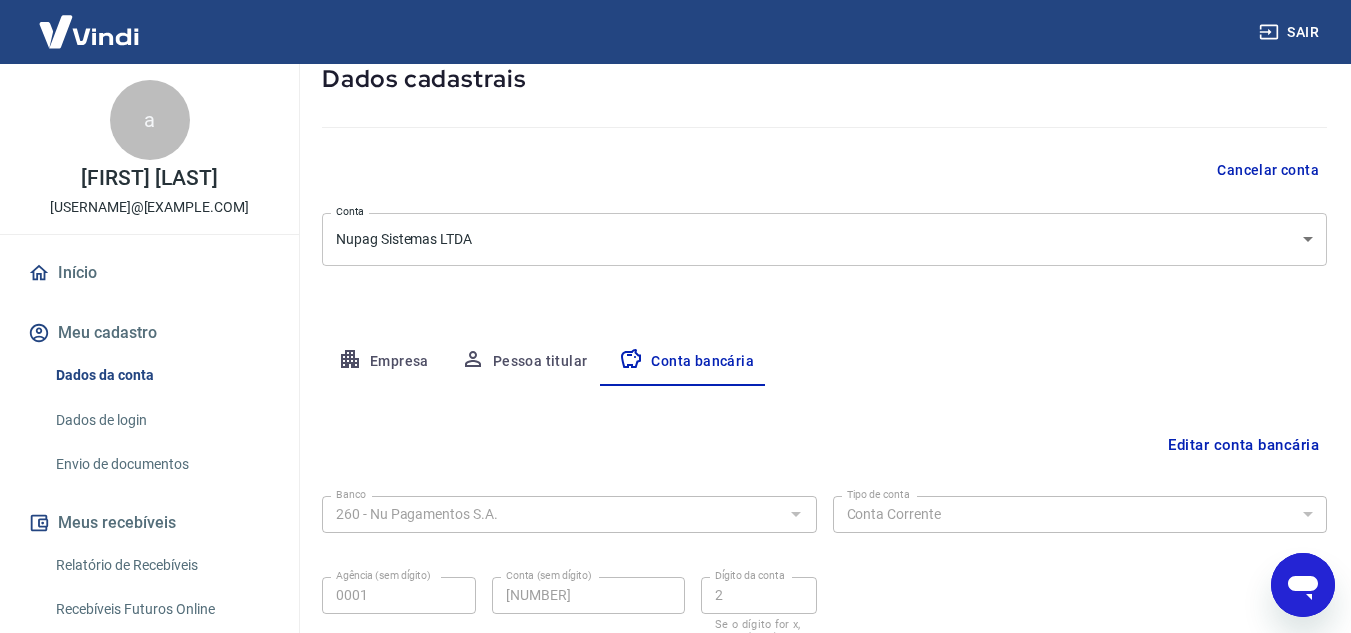 scroll, scrollTop: 278, scrollLeft: 0, axis: vertical 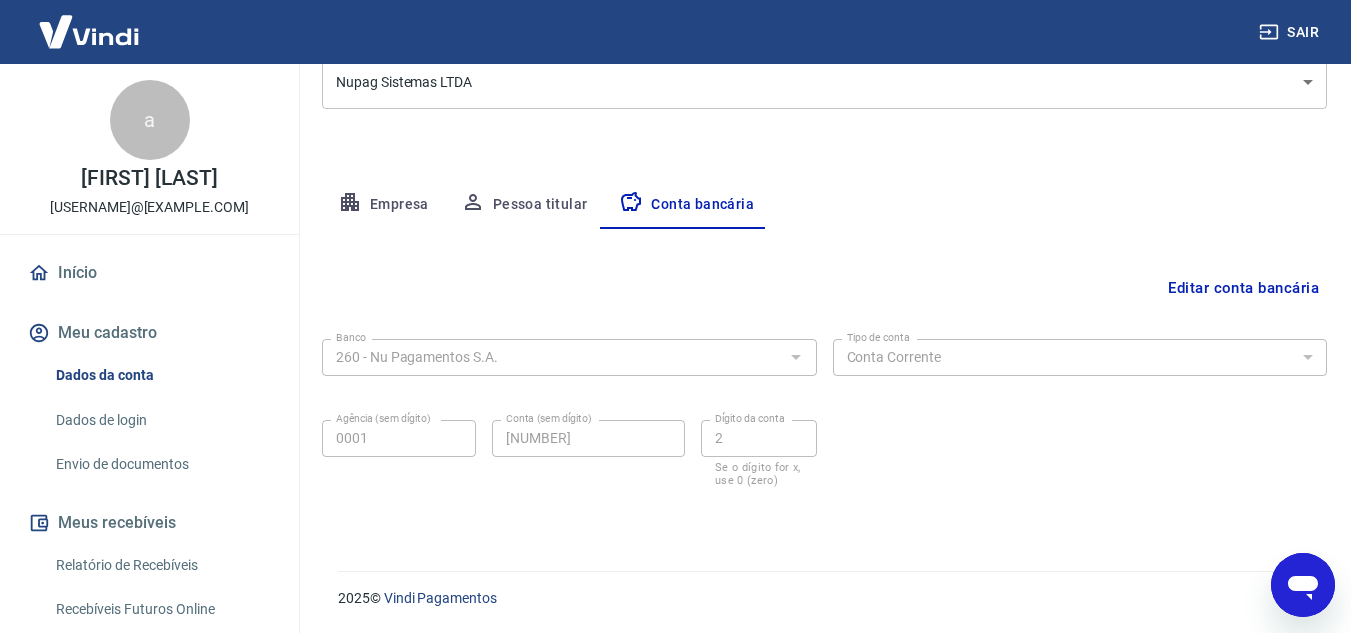 click on "Início" at bounding box center [149, 273] 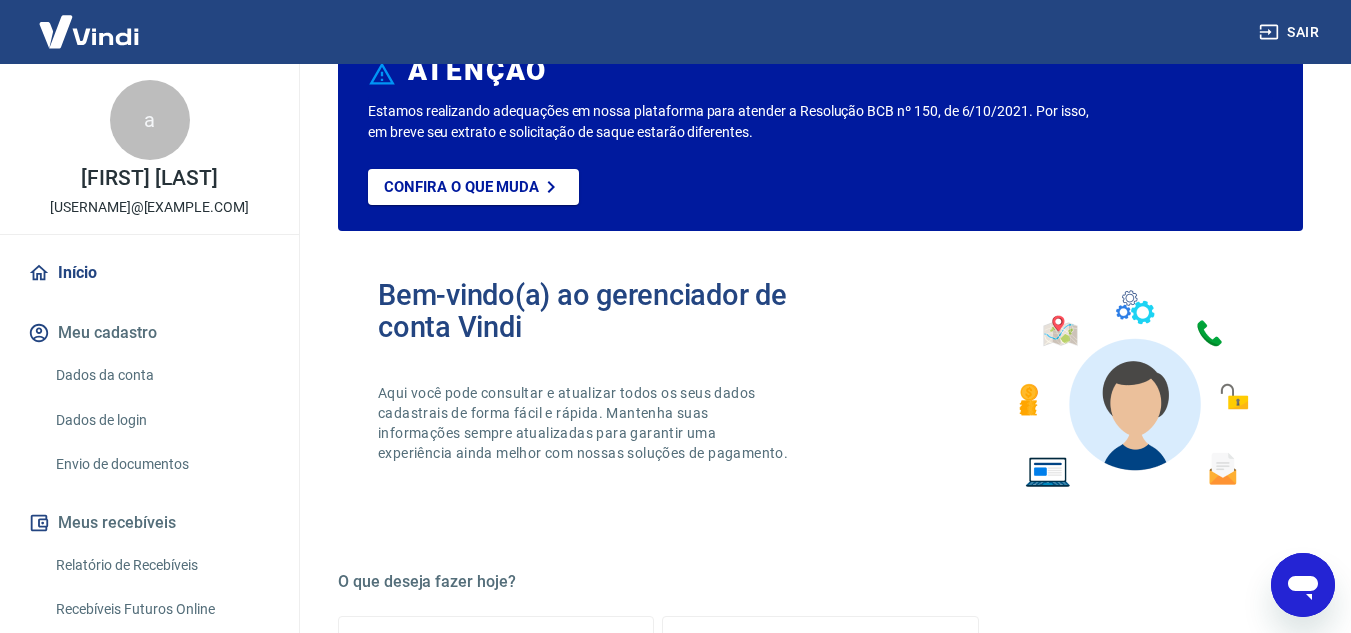 scroll, scrollTop: 400, scrollLeft: 0, axis: vertical 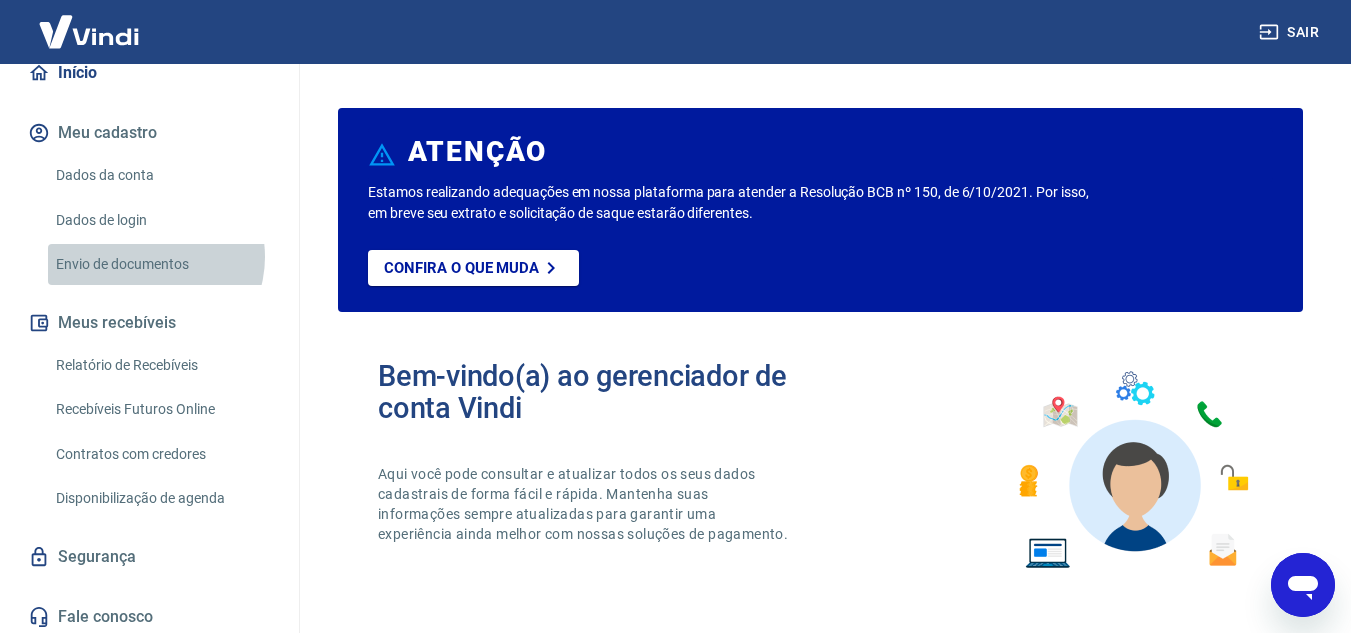 click on "Envio de documentos" at bounding box center (161, 264) 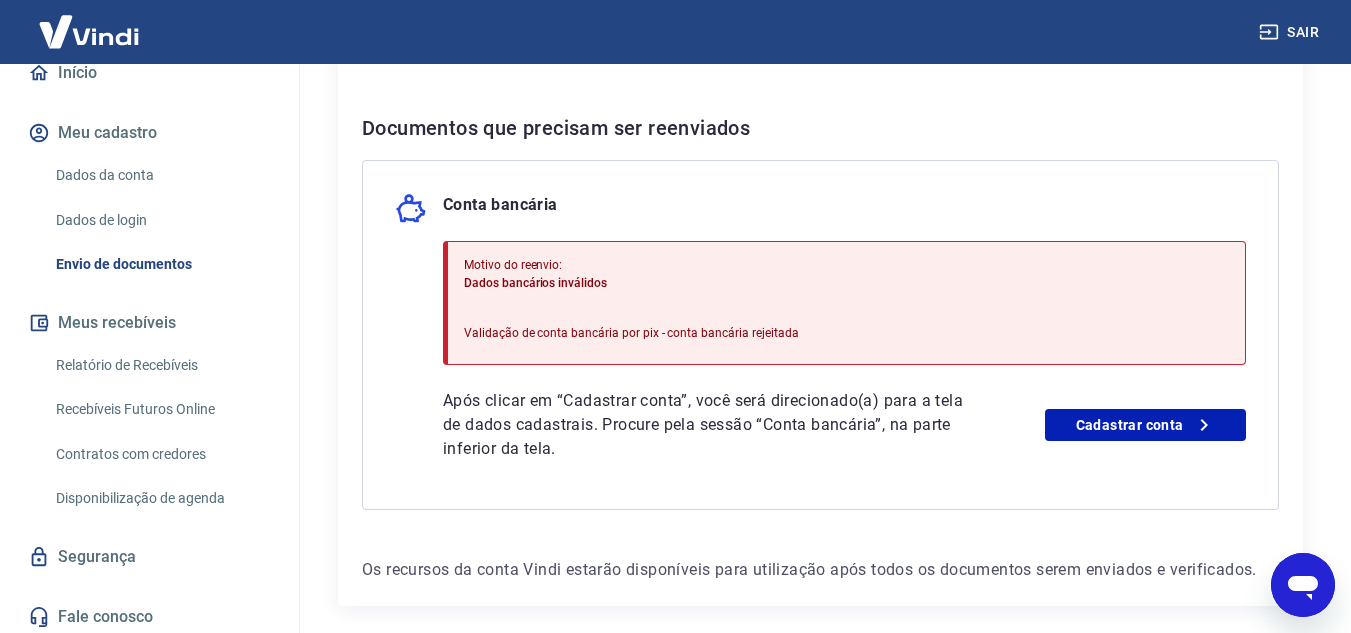 scroll, scrollTop: 483, scrollLeft: 0, axis: vertical 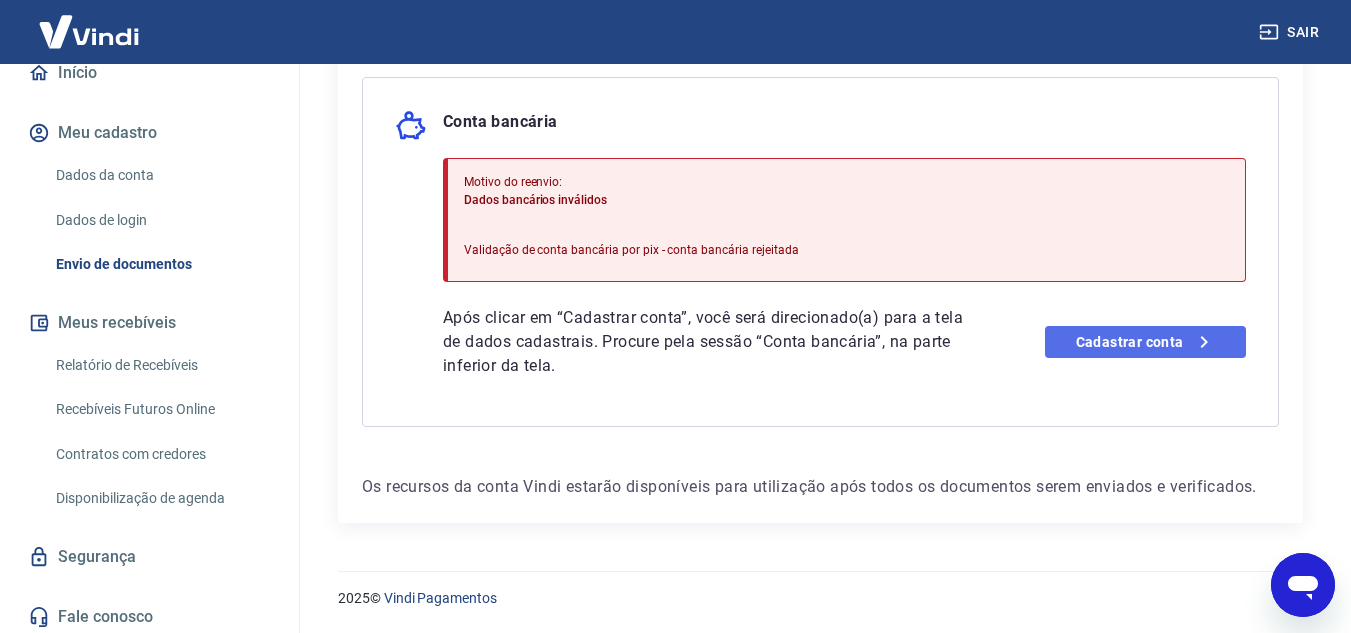 click on "Cadastrar conta" at bounding box center (1145, 342) 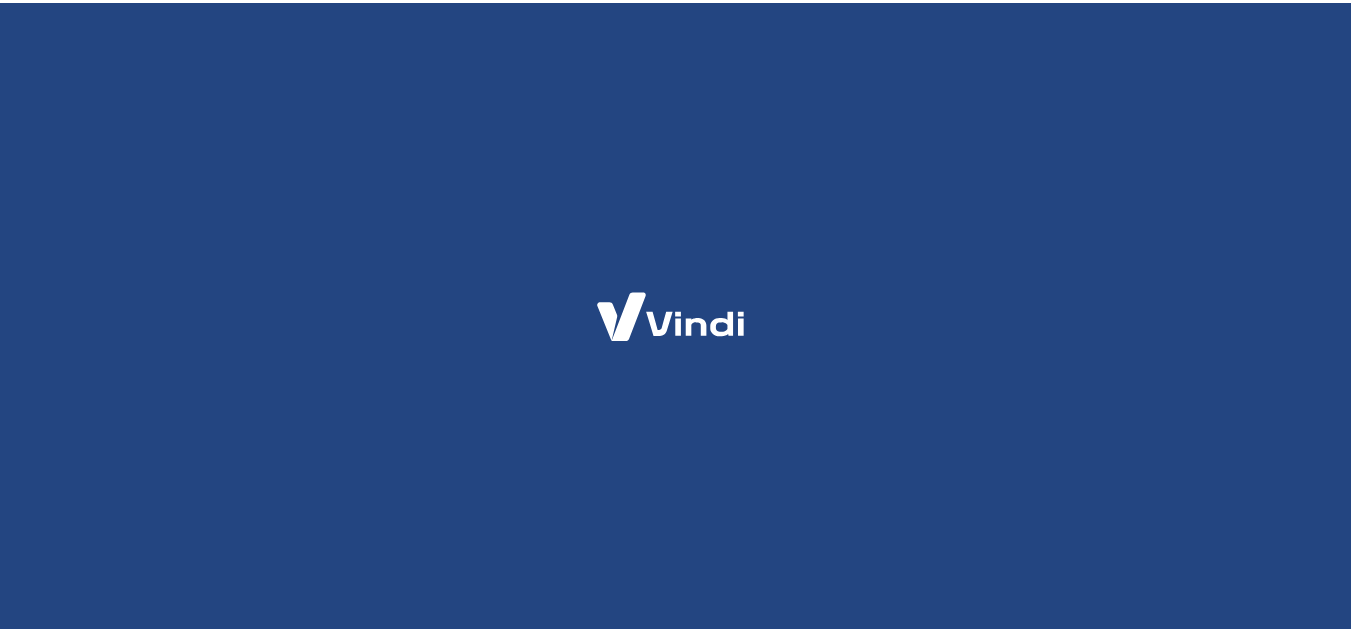 scroll, scrollTop: 0, scrollLeft: 0, axis: both 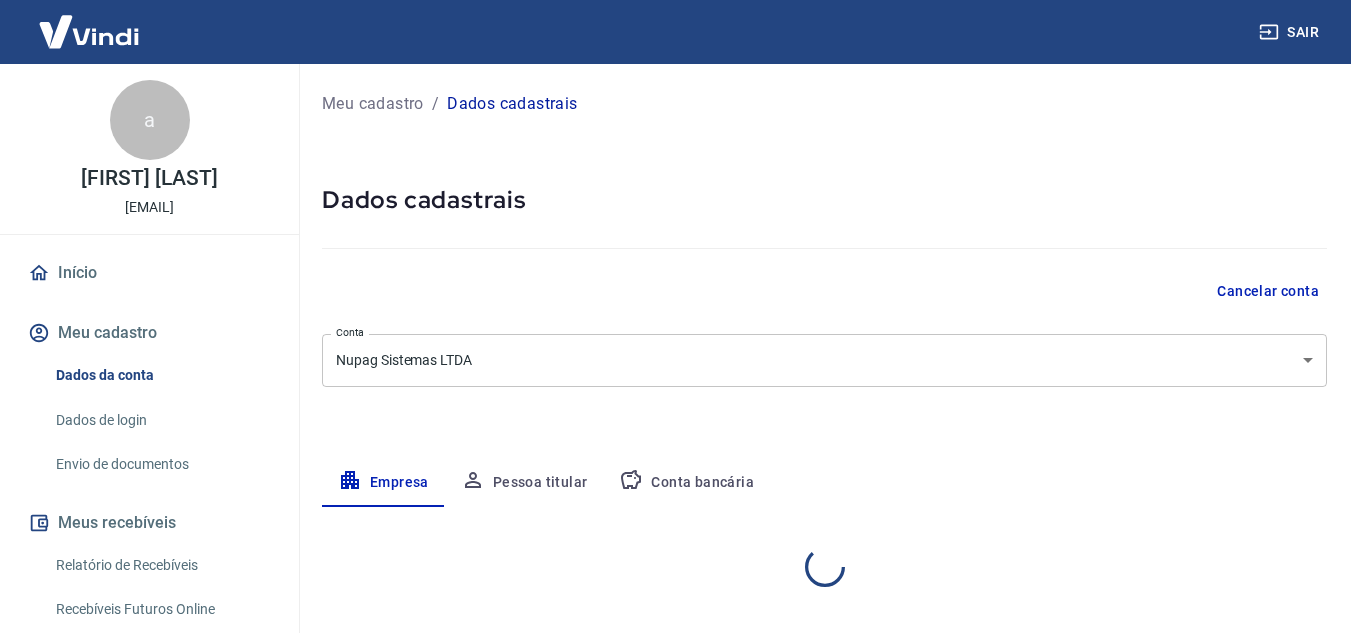select on "SP" 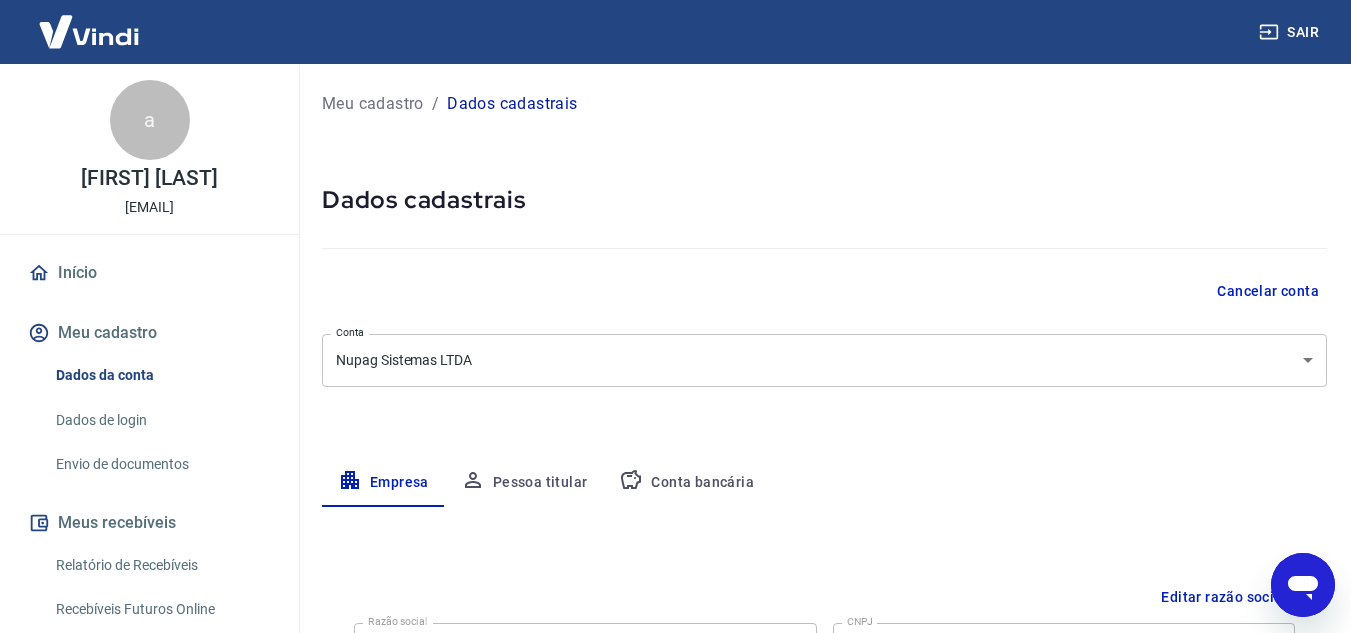 scroll, scrollTop: 0, scrollLeft: 0, axis: both 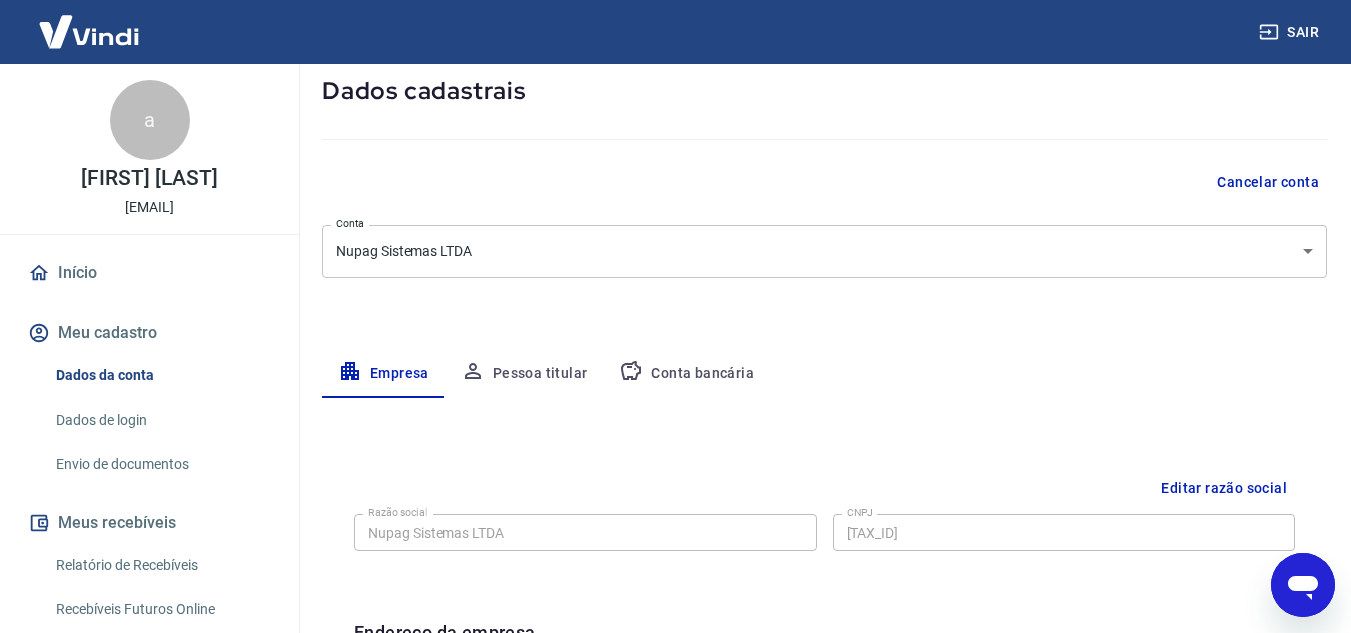 click on "Conta bancária" at bounding box center (686, 374) 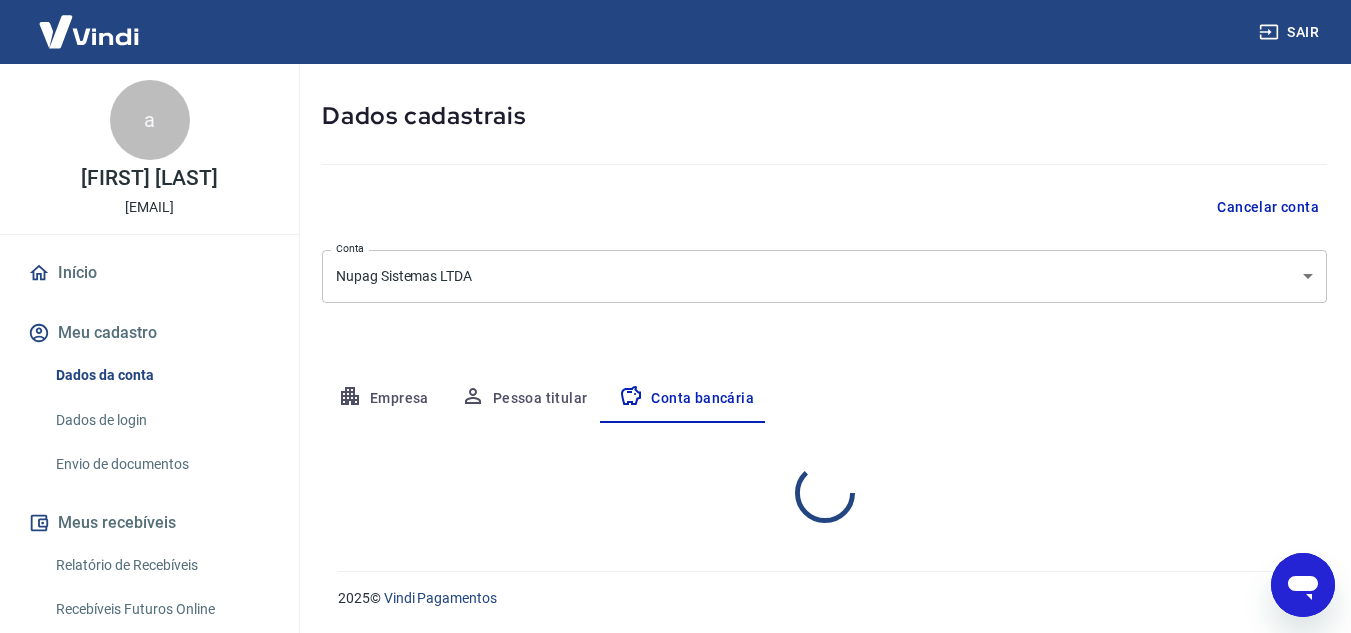 select on "1" 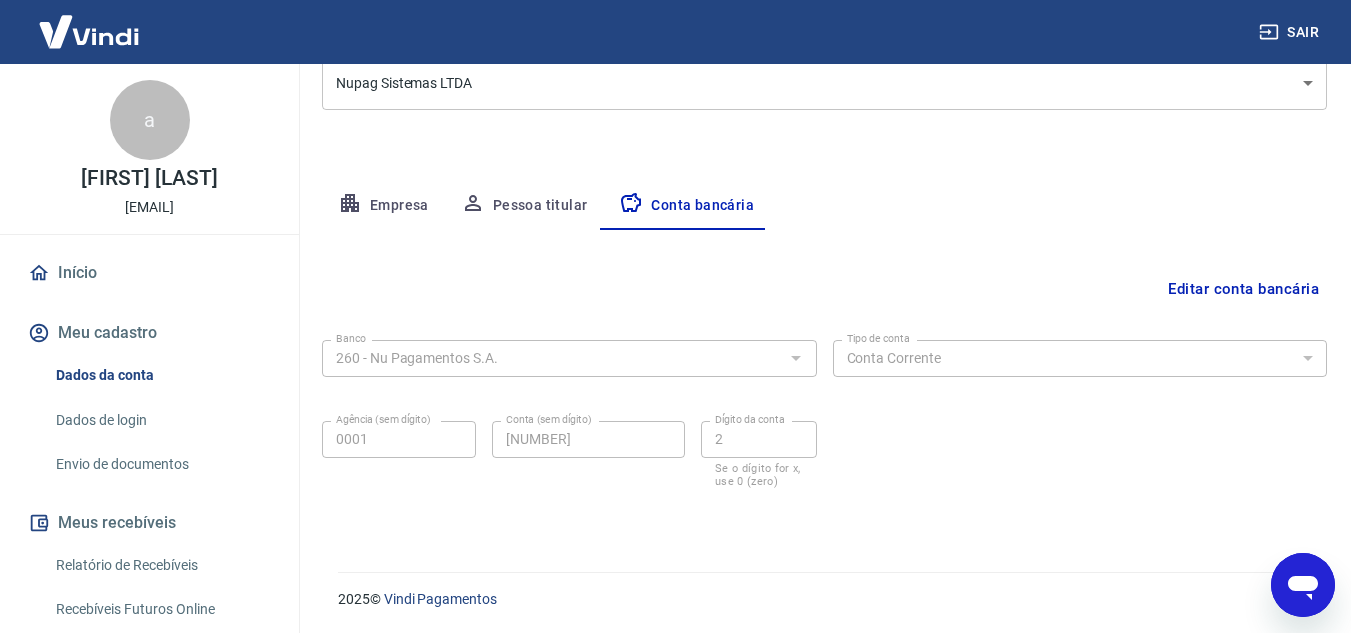 scroll, scrollTop: 278, scrollLeft: 0, axis: vertical 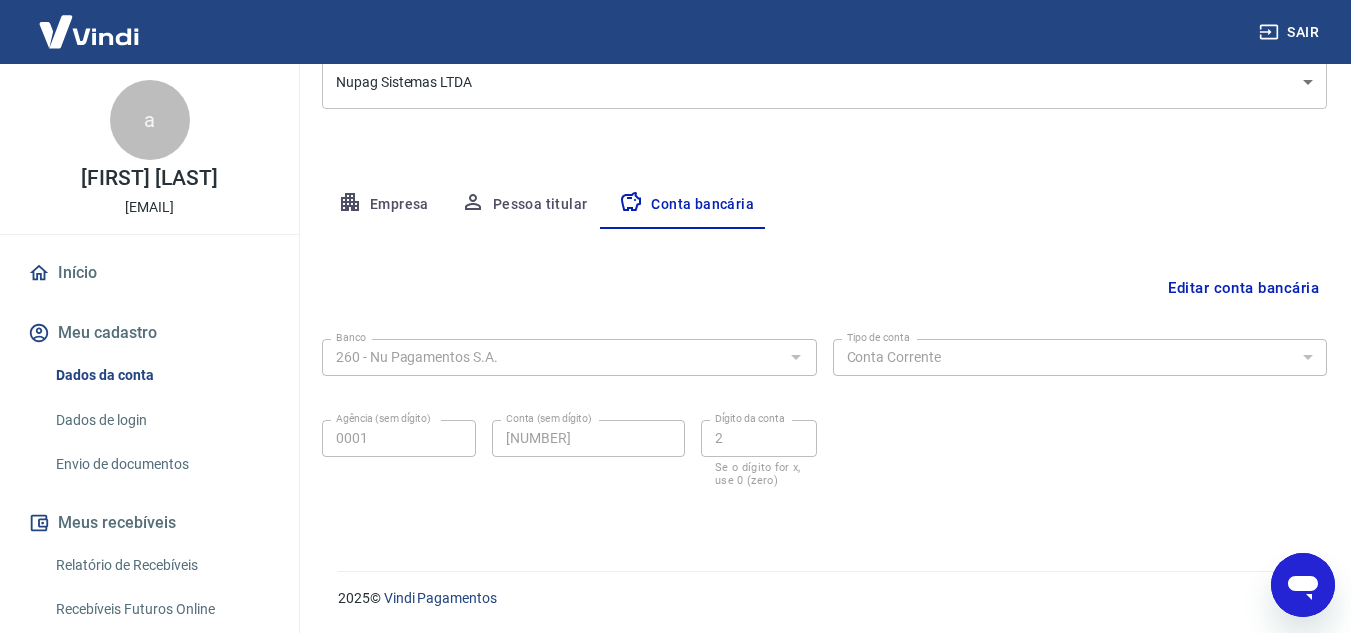 click on "Dados de login" at bounding box center [161, 420] 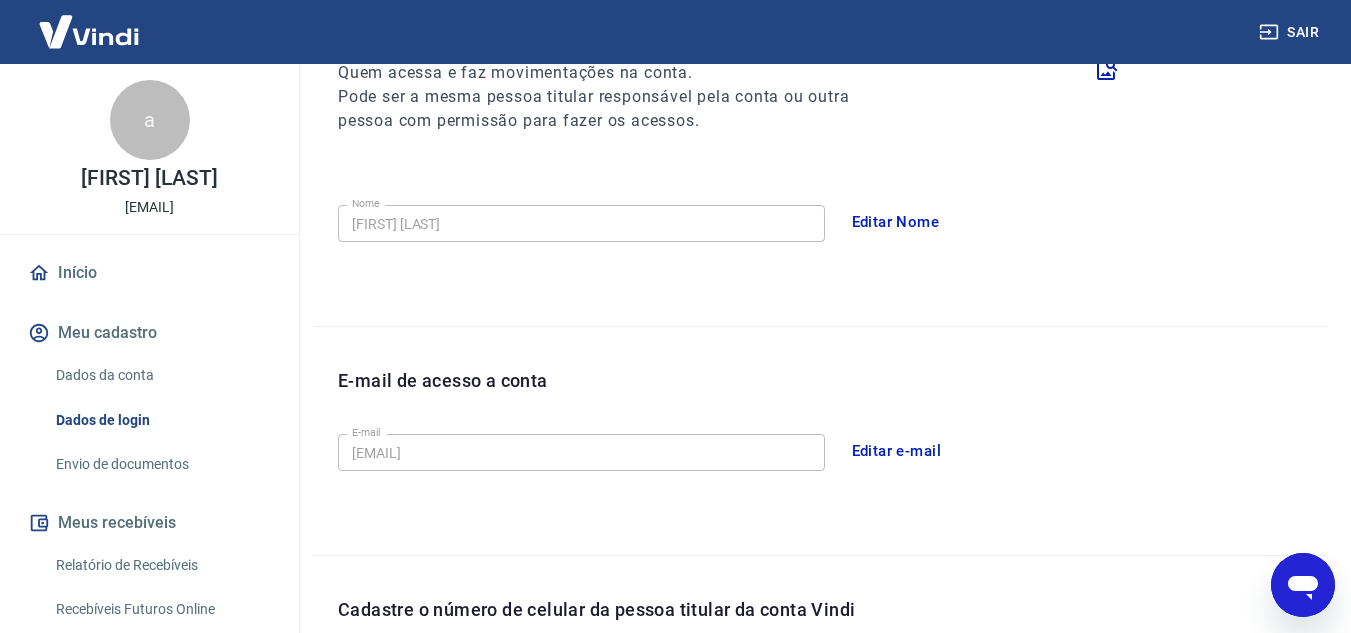 scroll, scrollTop: 648, scrollLeft: 0, axis: vertical 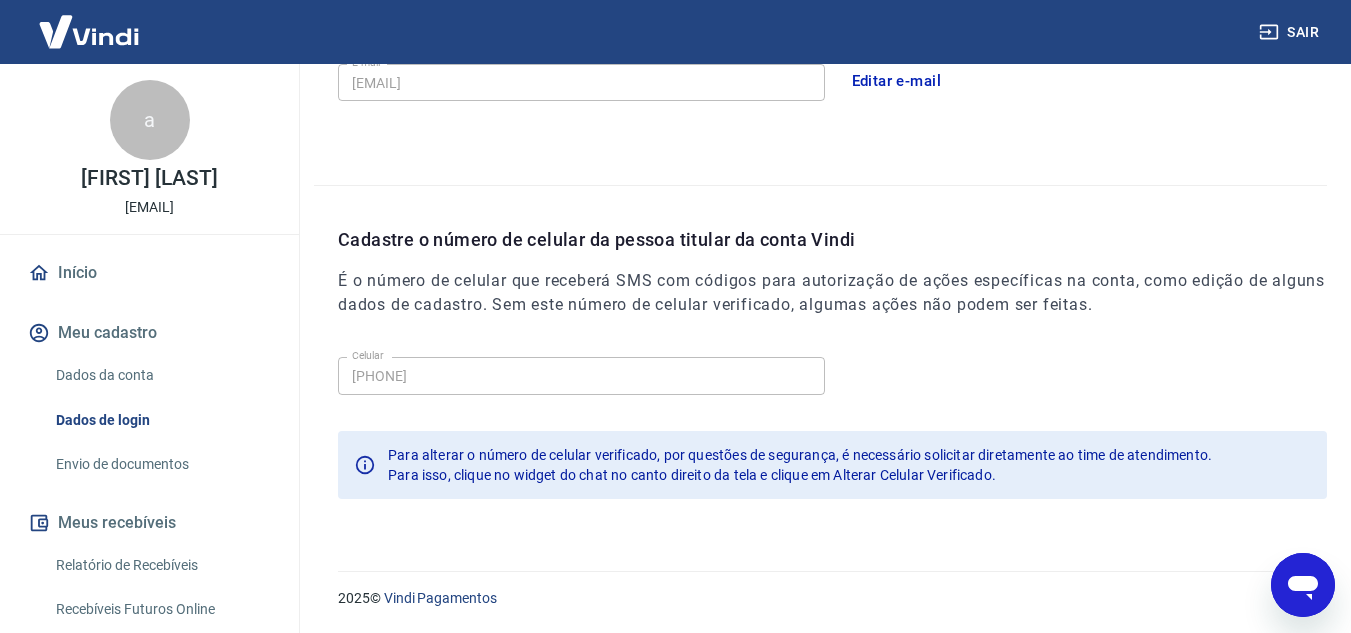 click on "Envio de documentos" at bounding box center (161, 464) 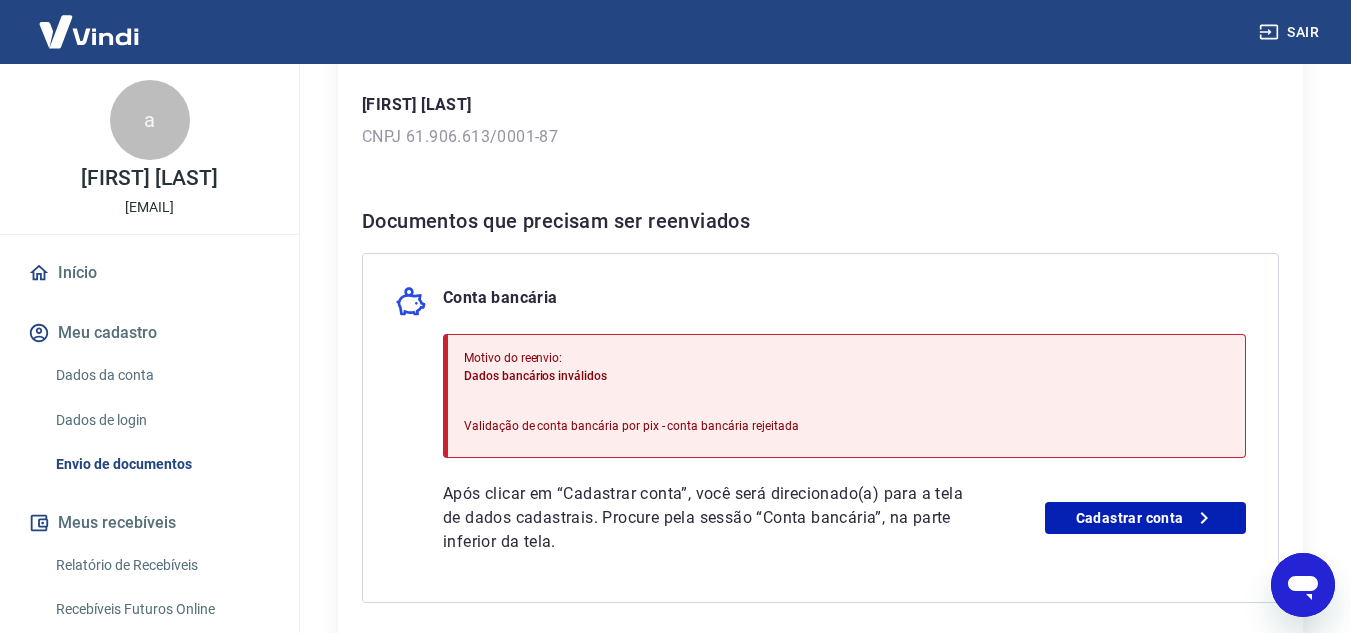 scroll, scrollTop: 483, scrollLeft: 0, axis: vertical 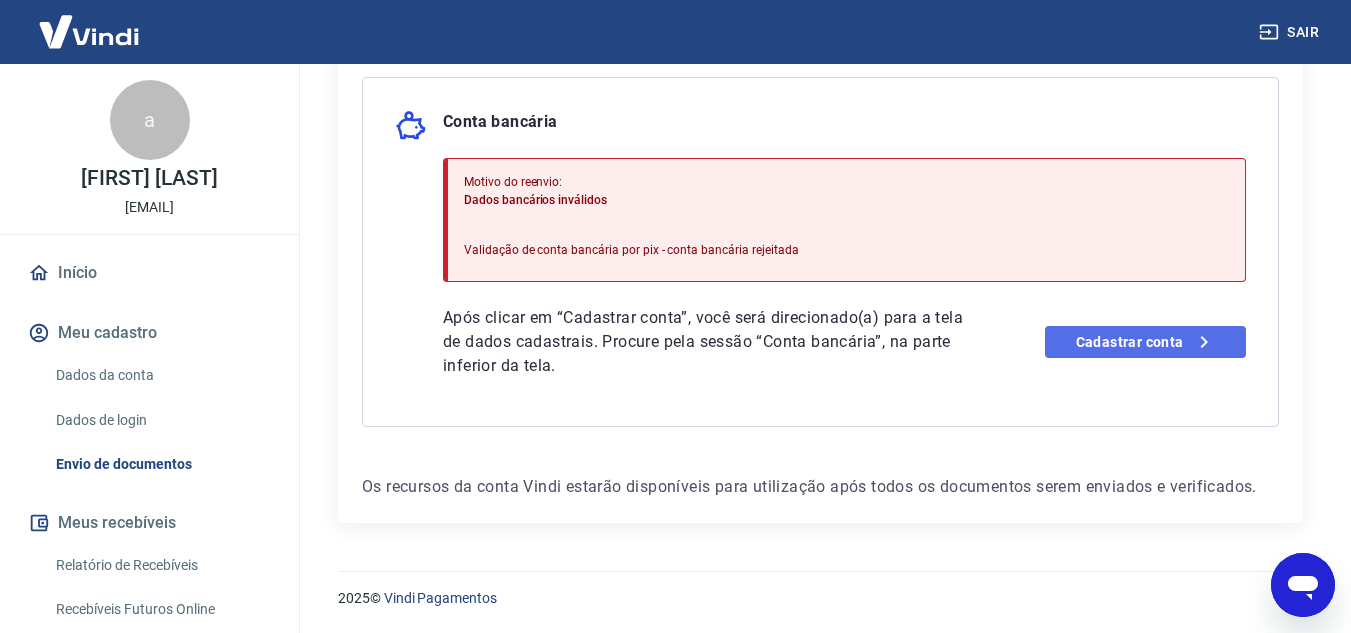 click on "Cadastrar conta" at bounding box center (1145, 342) 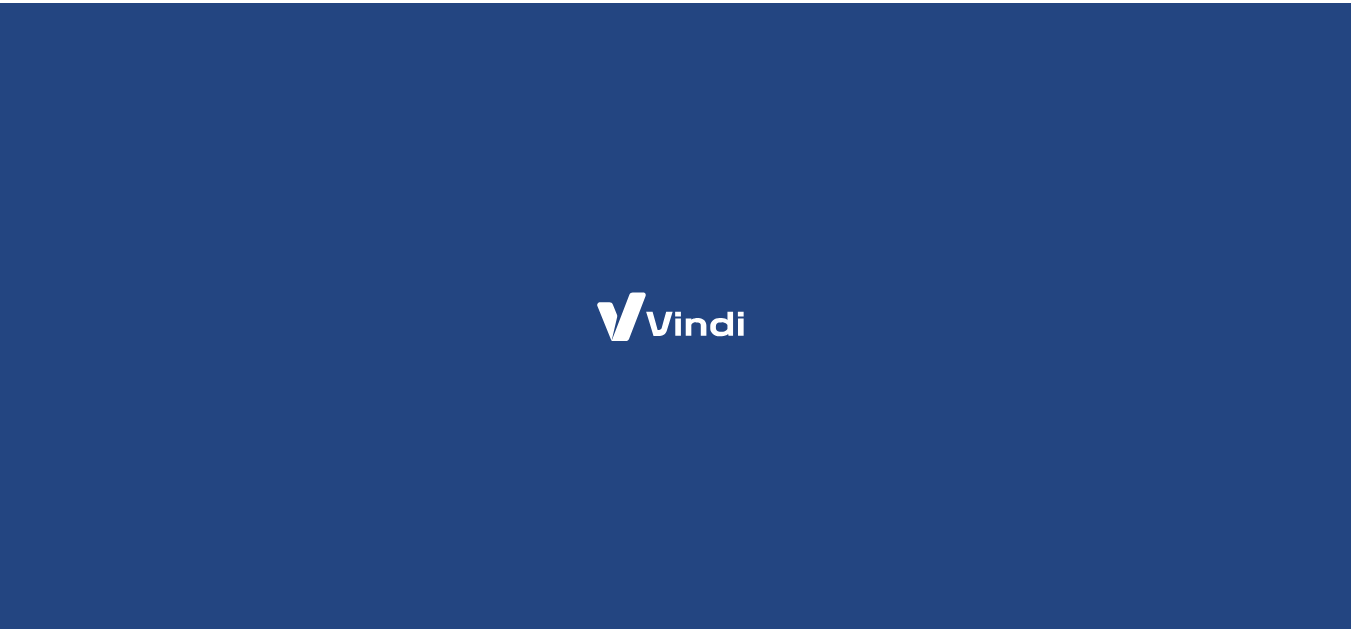 scroll, scrollTop: 0, scrollLeft: 0, axis: both 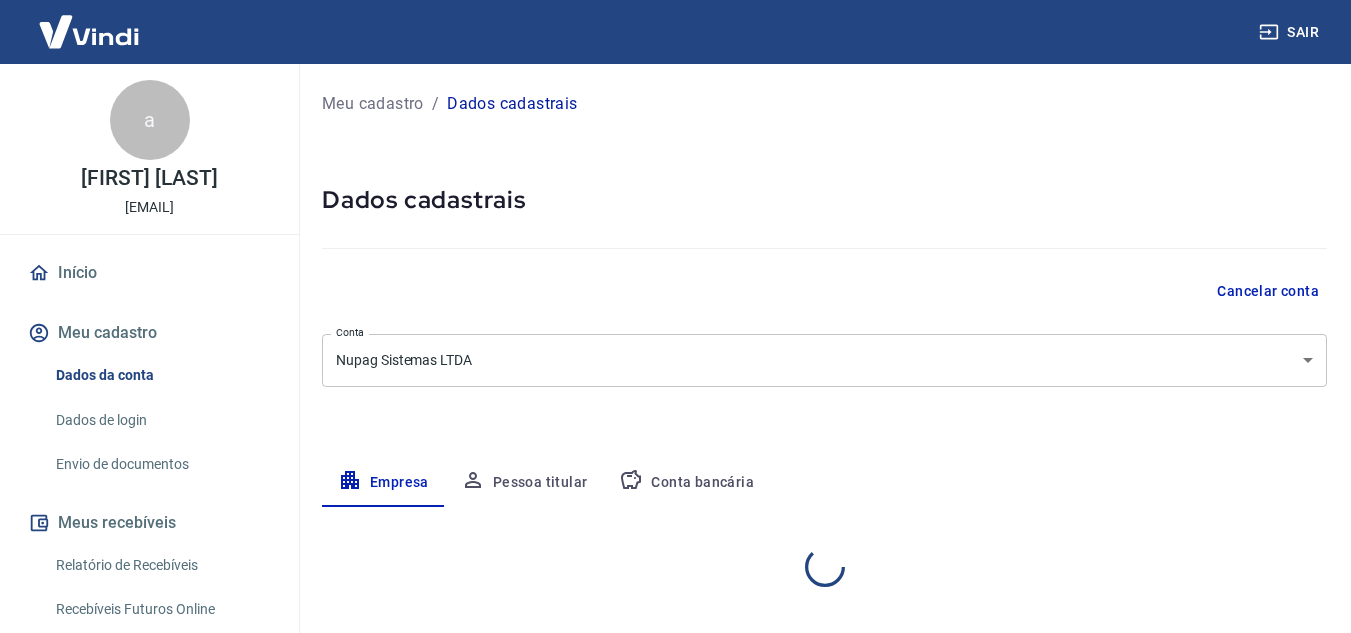 select on "SP" 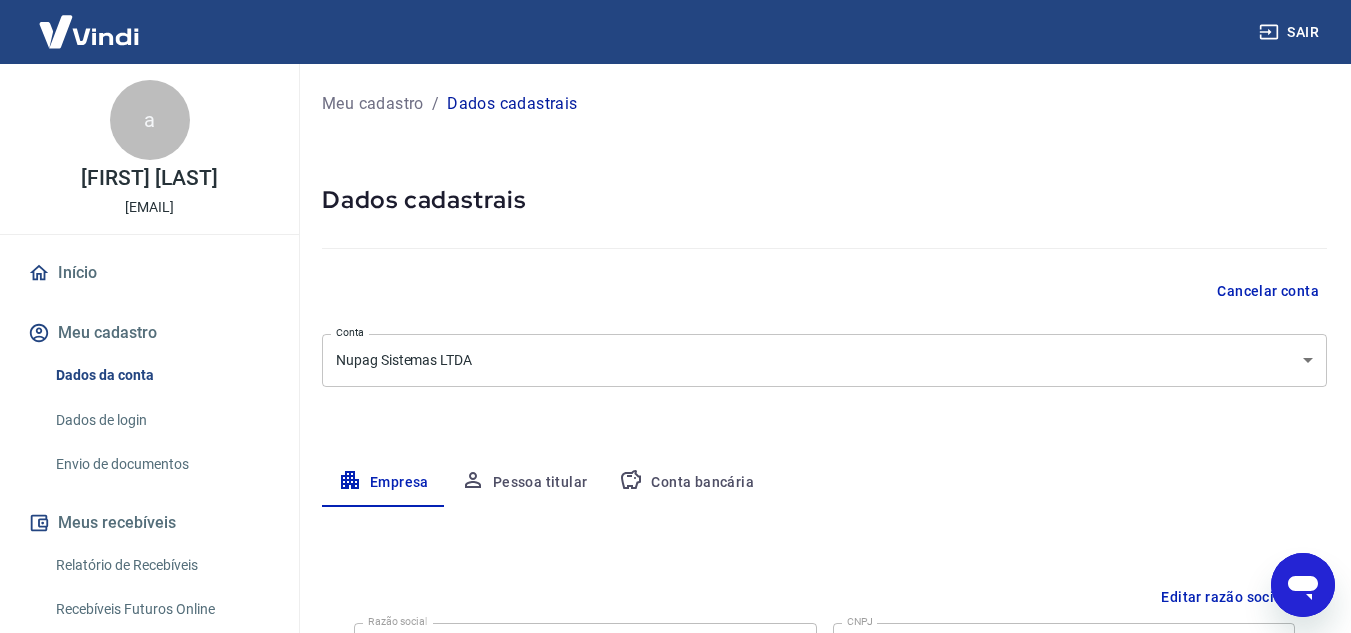 scroll, scrollTop: 0, scrollLeft: 0, axis: both 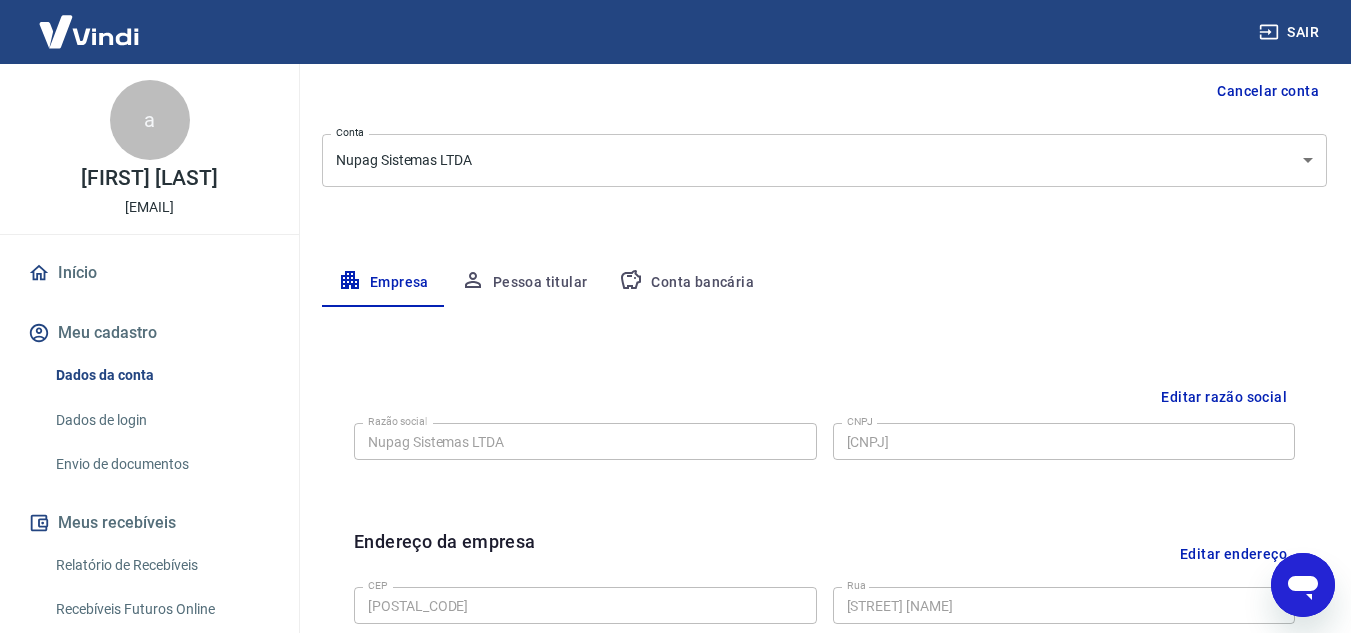 click on "Conta bancária" at bounding box center (686, 283) 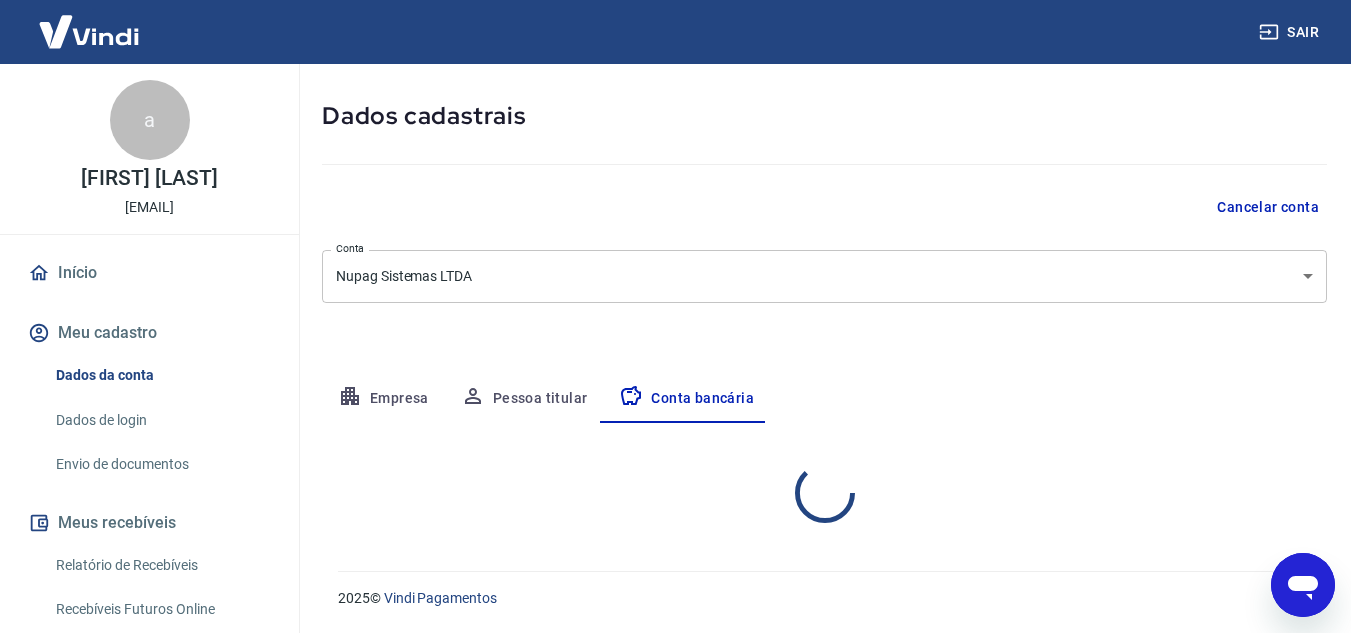 select on "1" 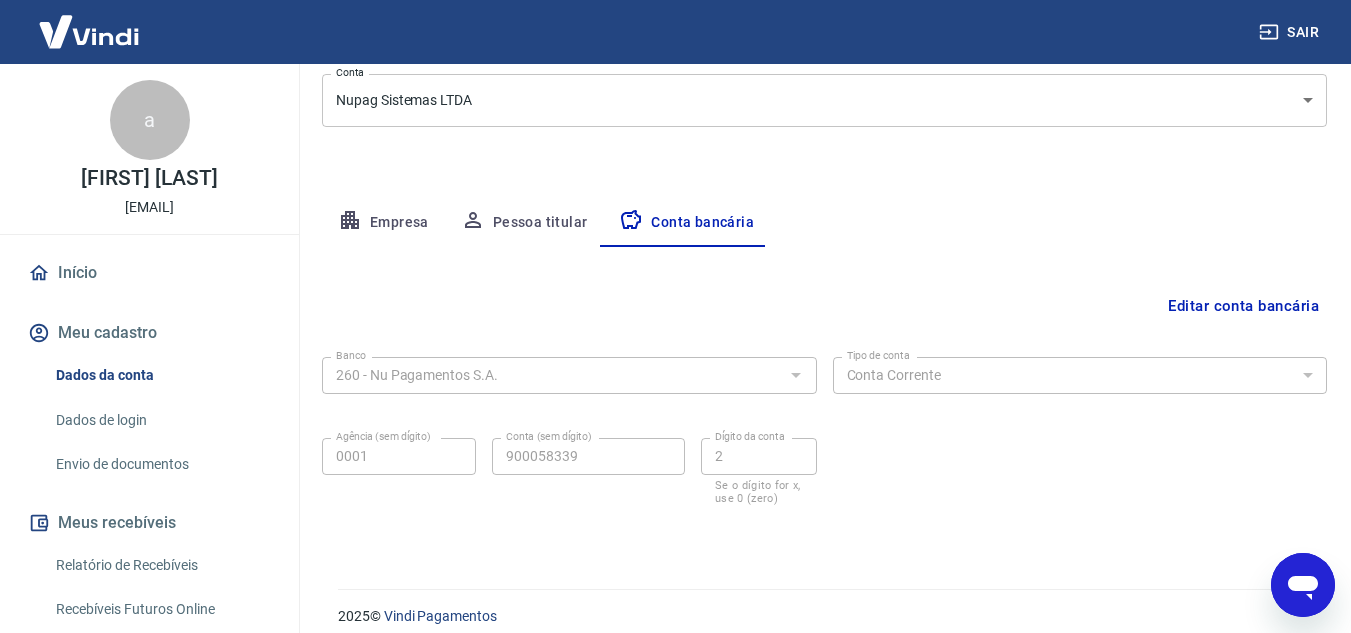 scroll, scrollTop: 278, scrollLeft: 0, axis: vertical 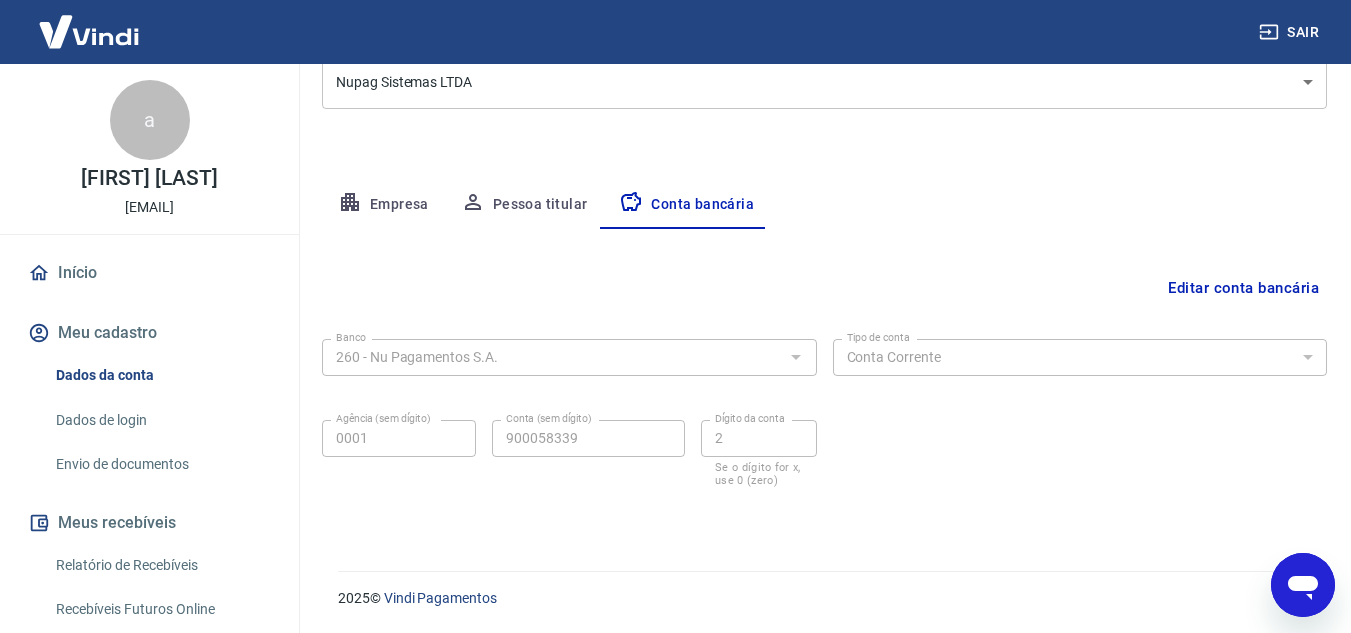 click on "Editar conta bancária" at bounding box center [1243, 288] 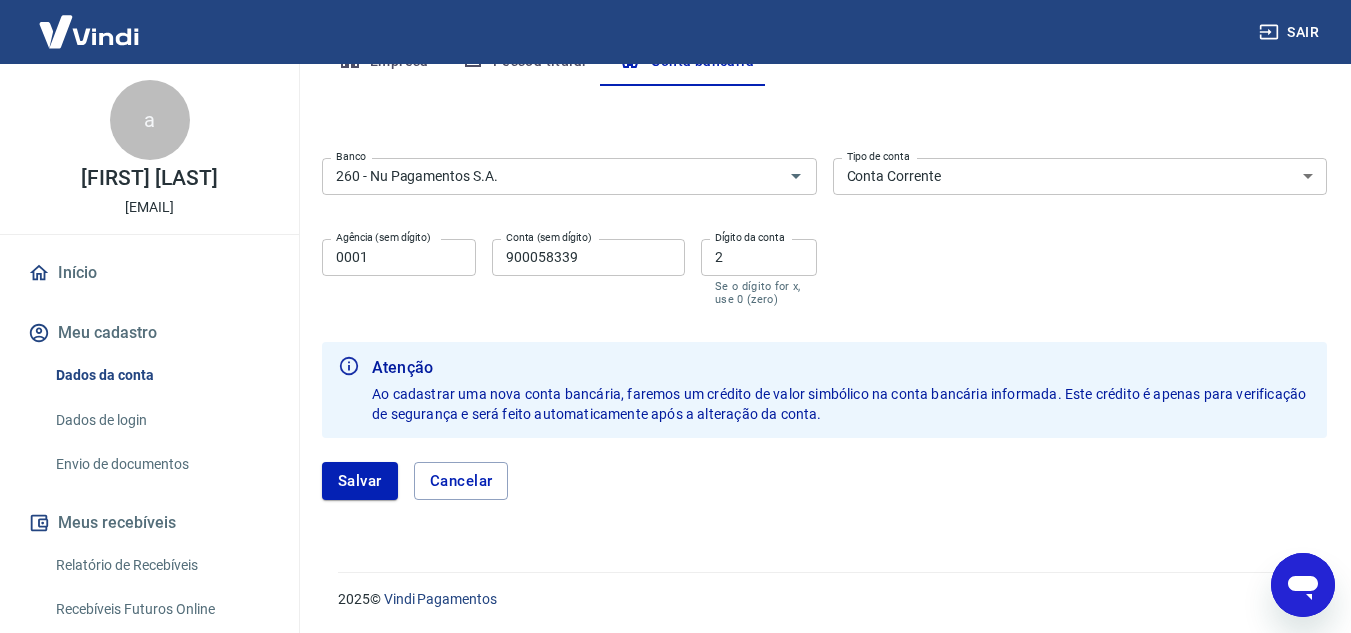 scroll, scrollTop: 422, scrollLeft: 0, axis: vertical 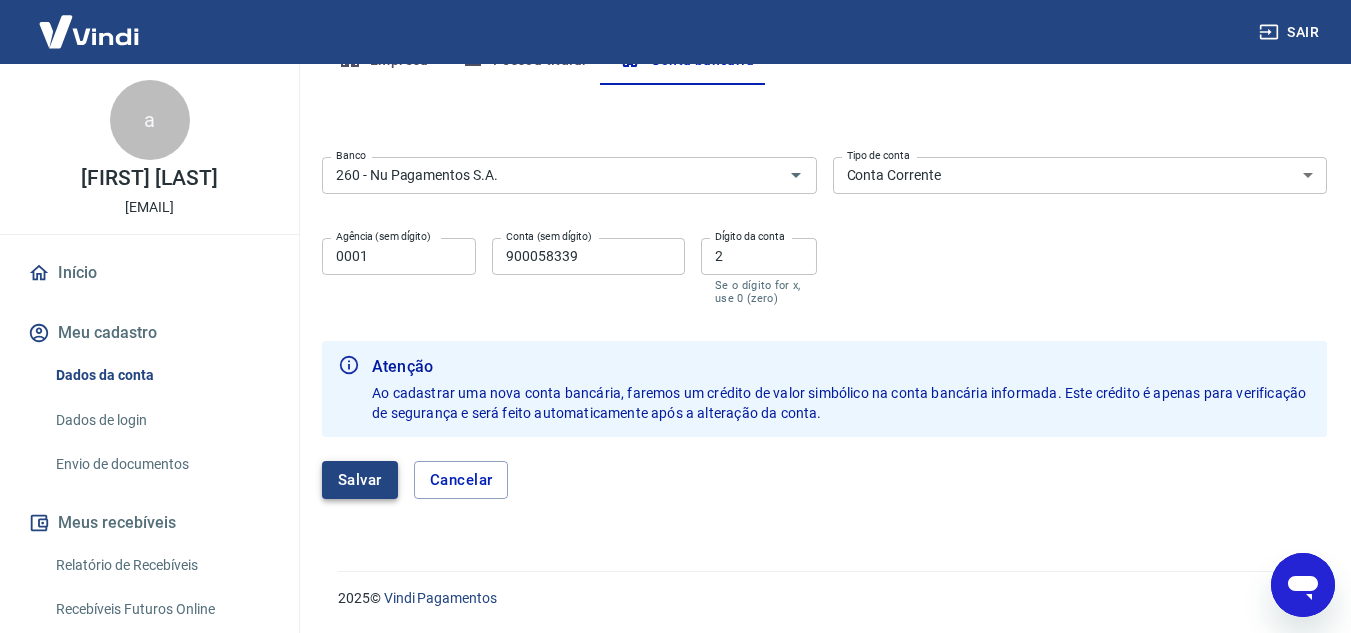 click on "Salvar" at bounding box center (360, 480) 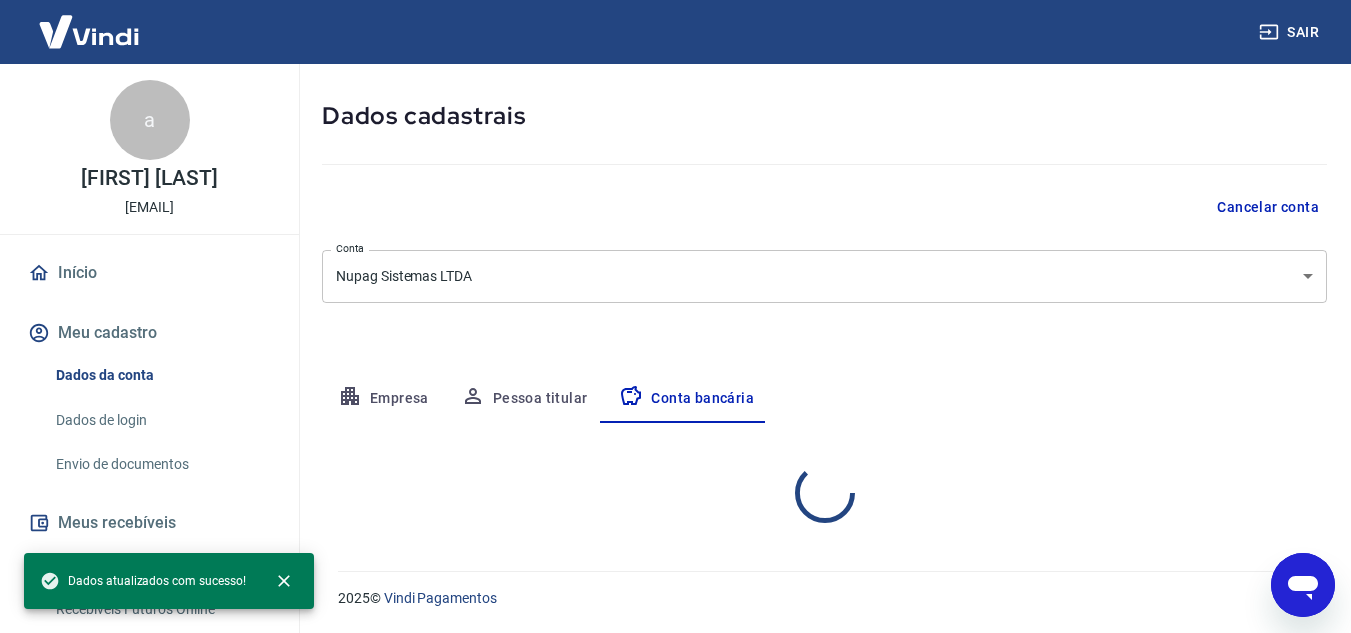 scroll, scrollTop: 278, scrollLeft: 0, axis: vertical 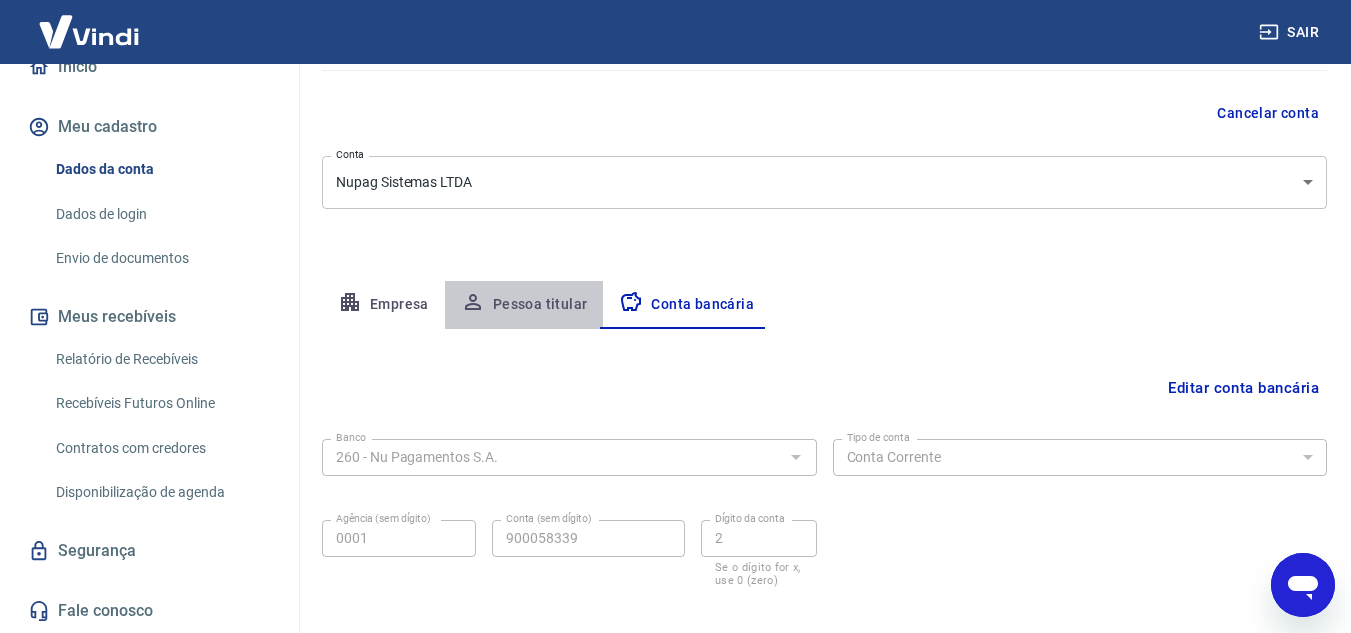 click on "Pessoa titular" at bounding box center [524, 305] 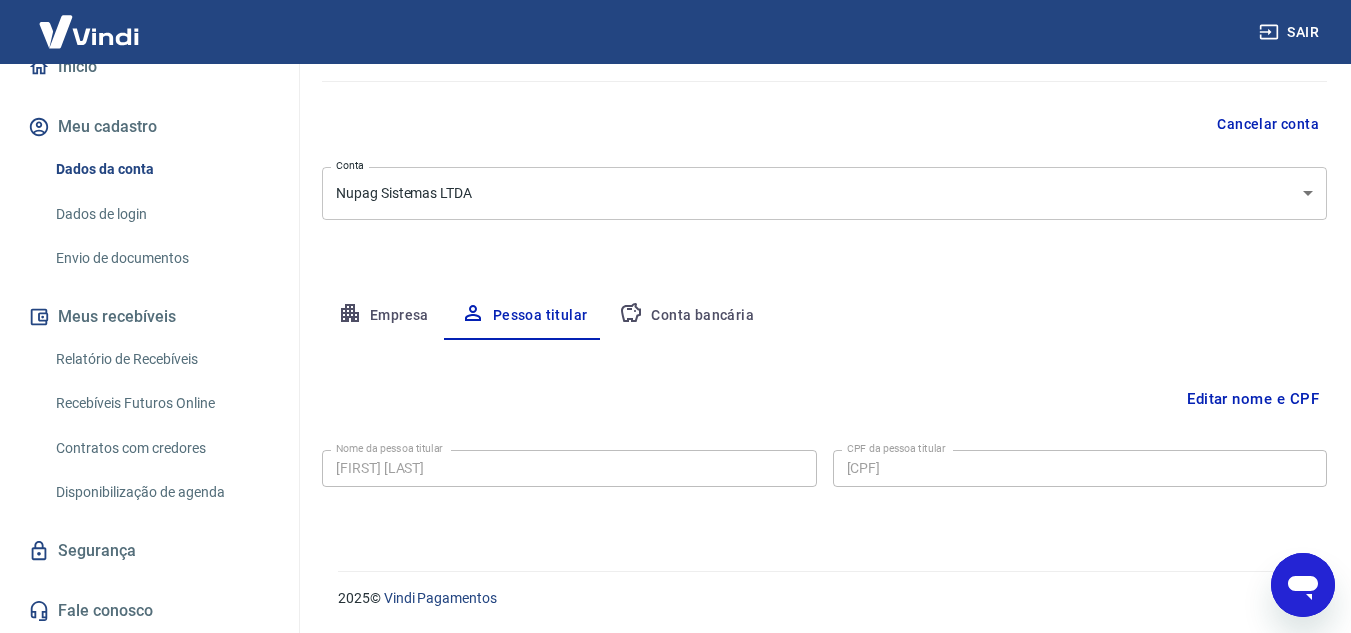 scroll, scrollTop: 167, scrollLeft: 0, axis: vertical 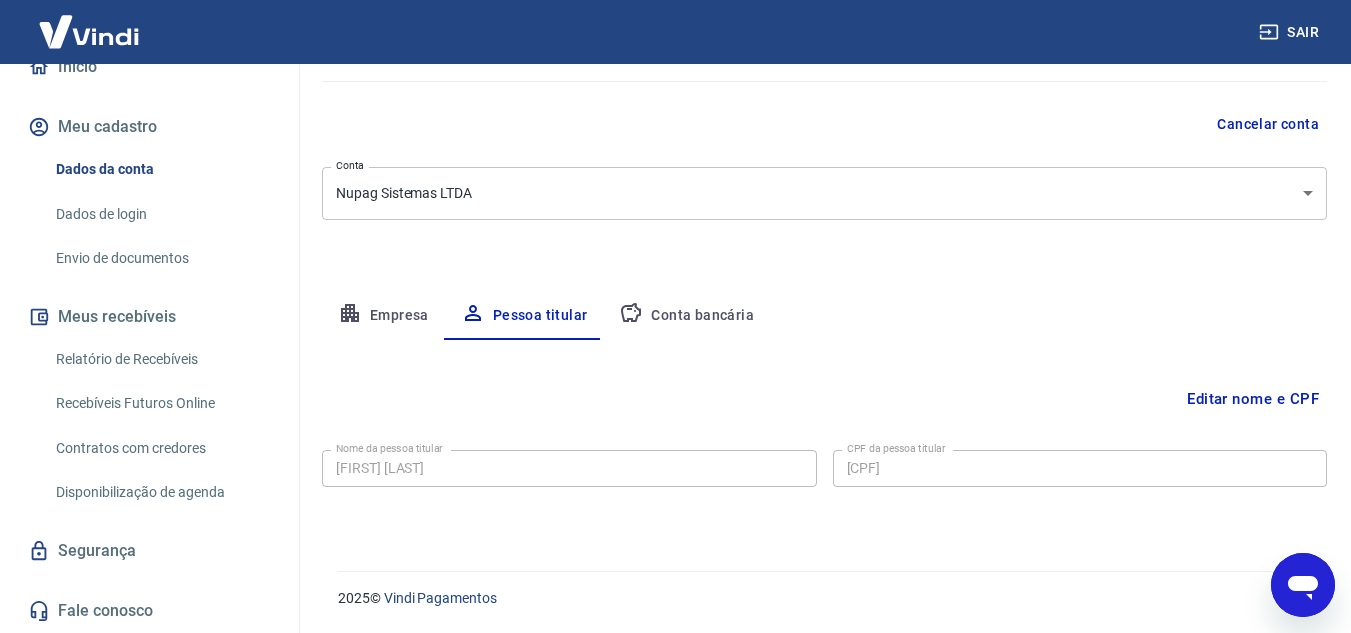 click on "Conta bancária" at bounding box center [686, 316] 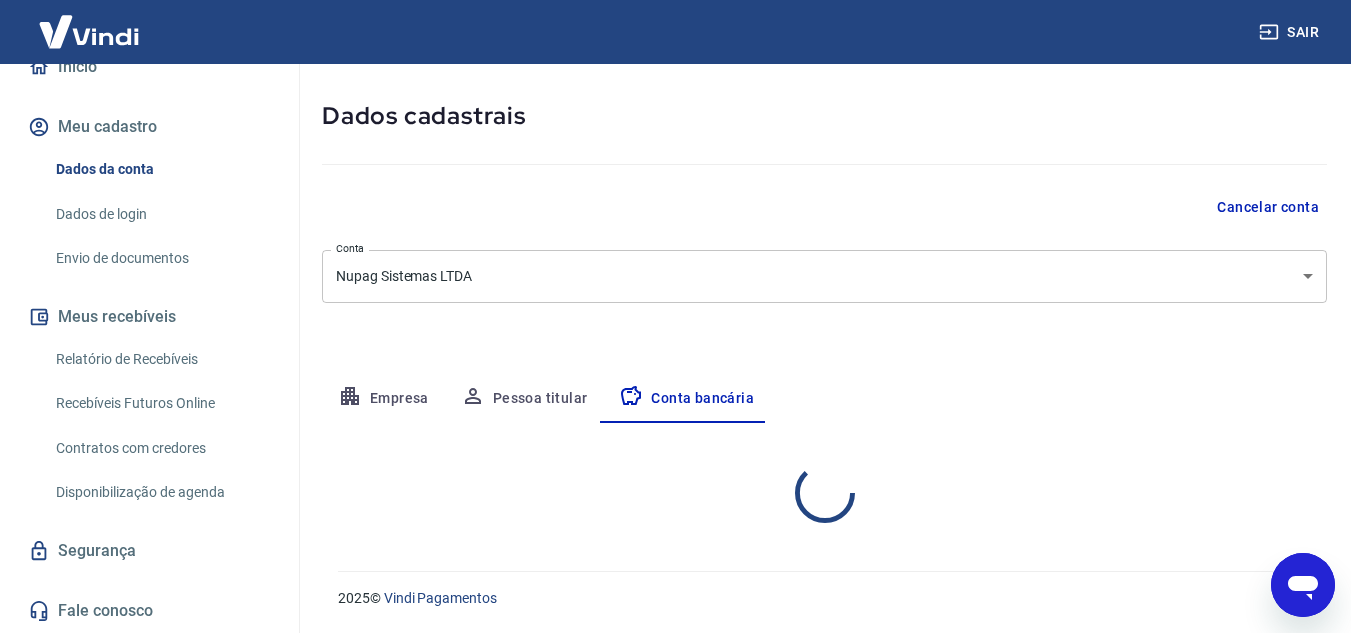 select on "1" 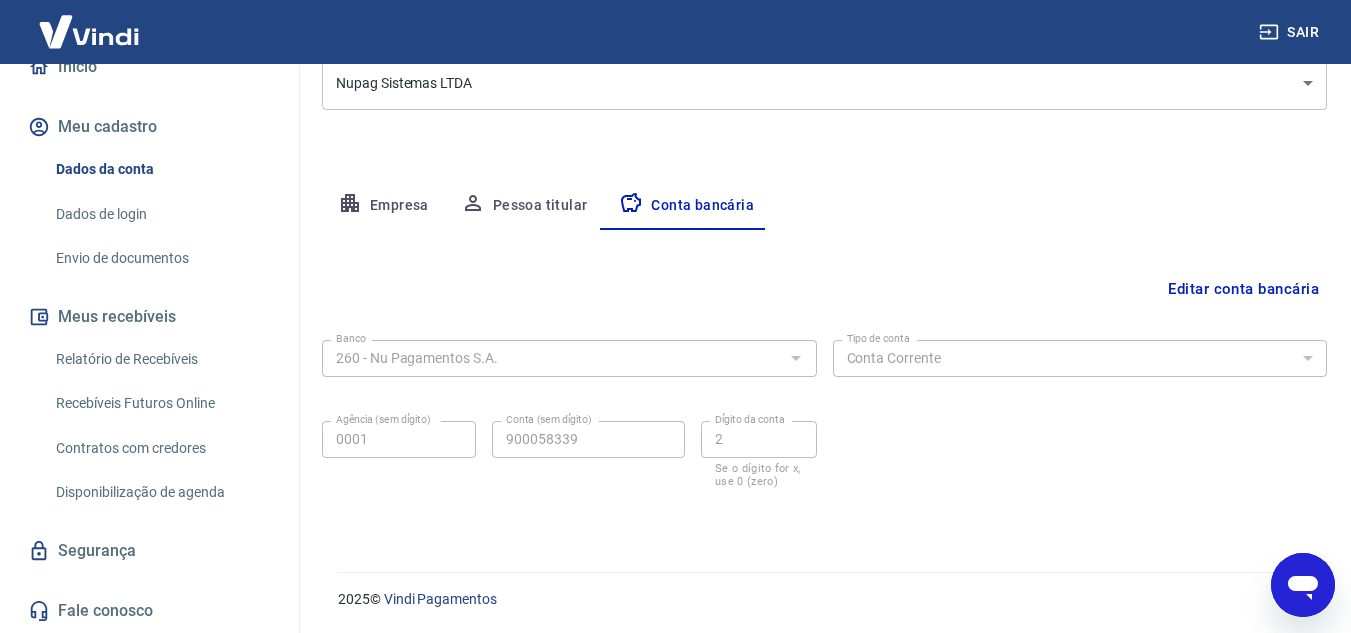 scroll, scrollTop: 278, scrollLeft: 0, axis: vertical 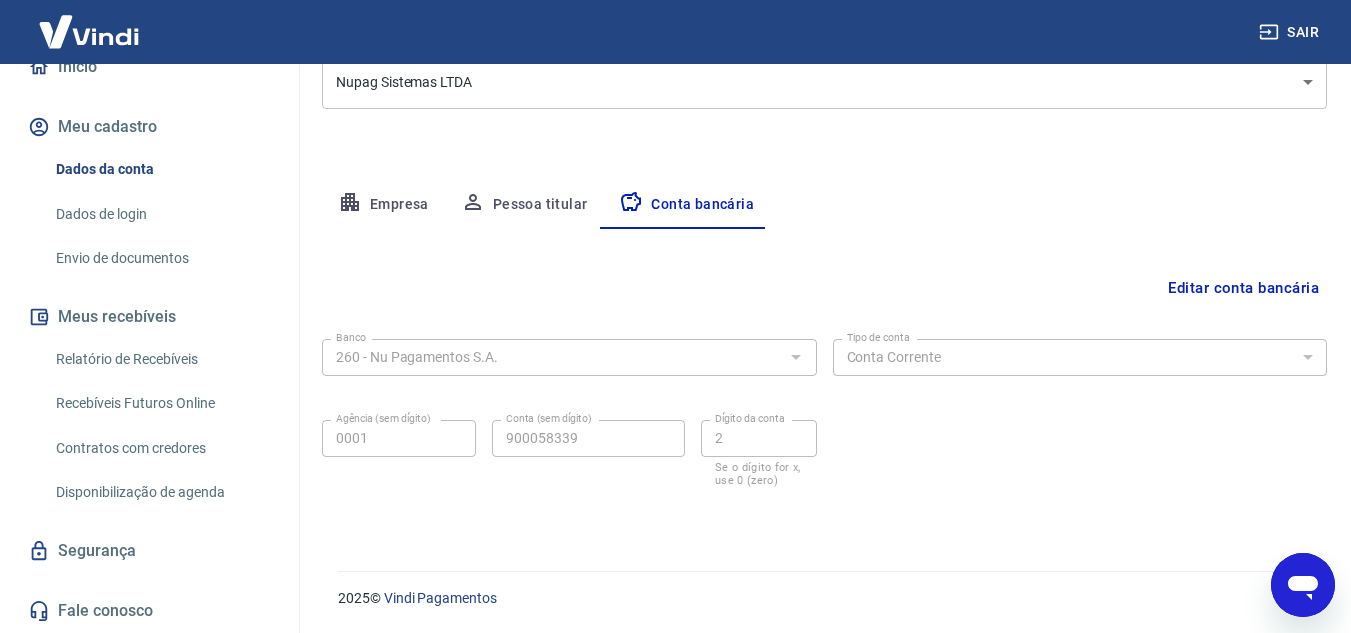 click on "Empresa" at bounding box center (383, 205) 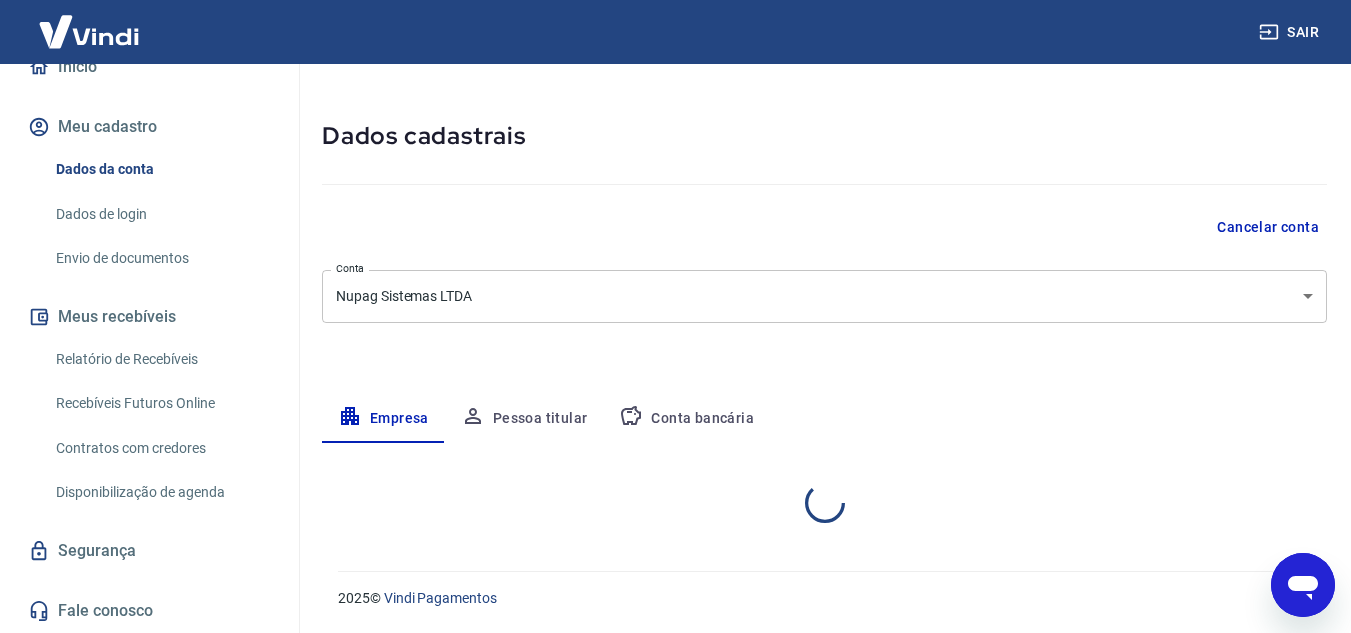 select on "SP" 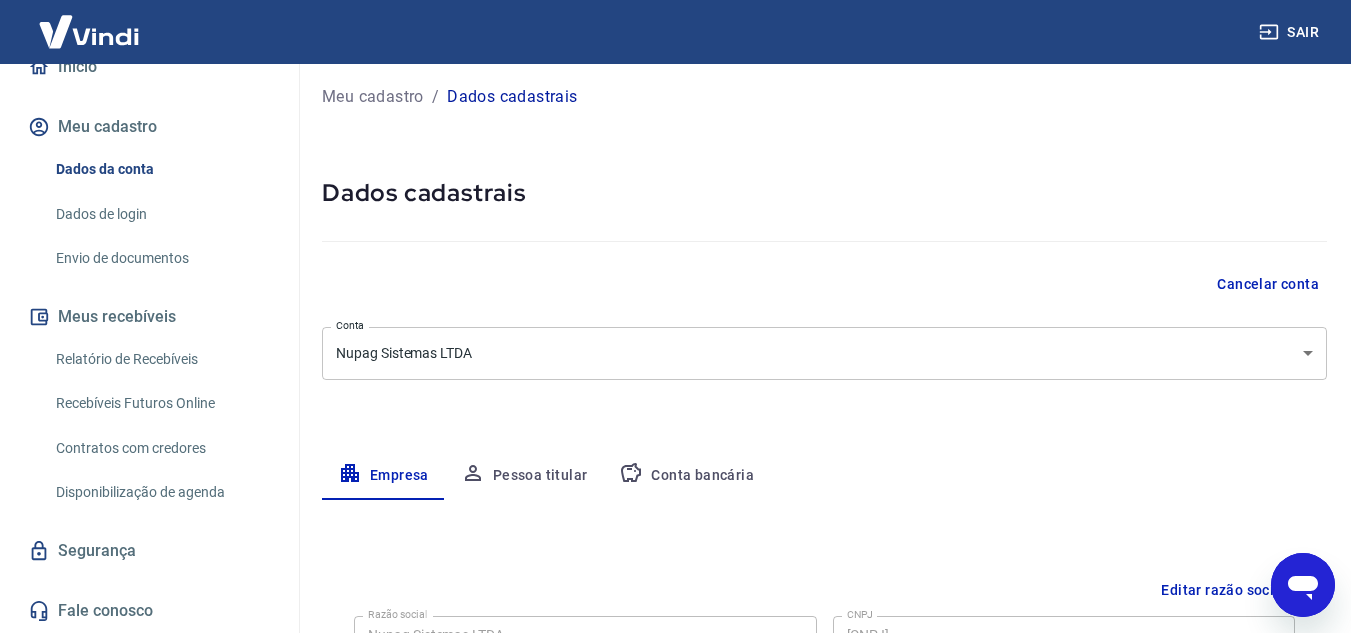 scroll, scrollTop: 0, scrollLeft: 0, axis: both 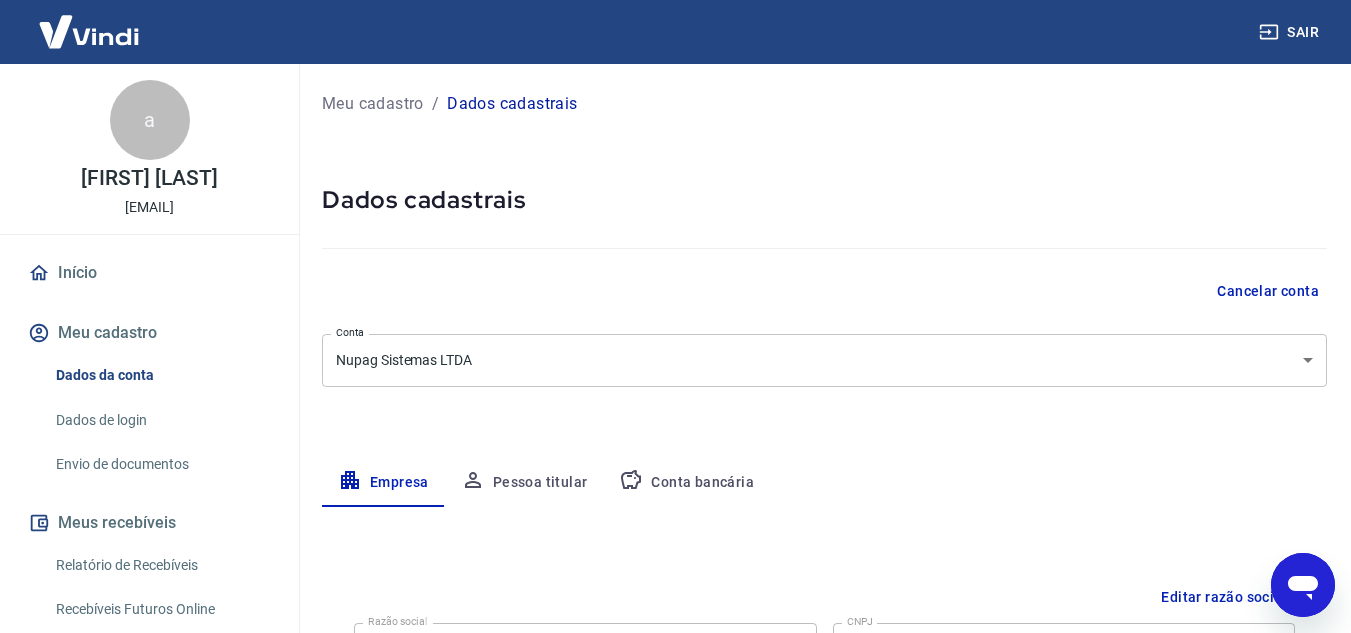 click on "Início" at bounding box center (149, 273) 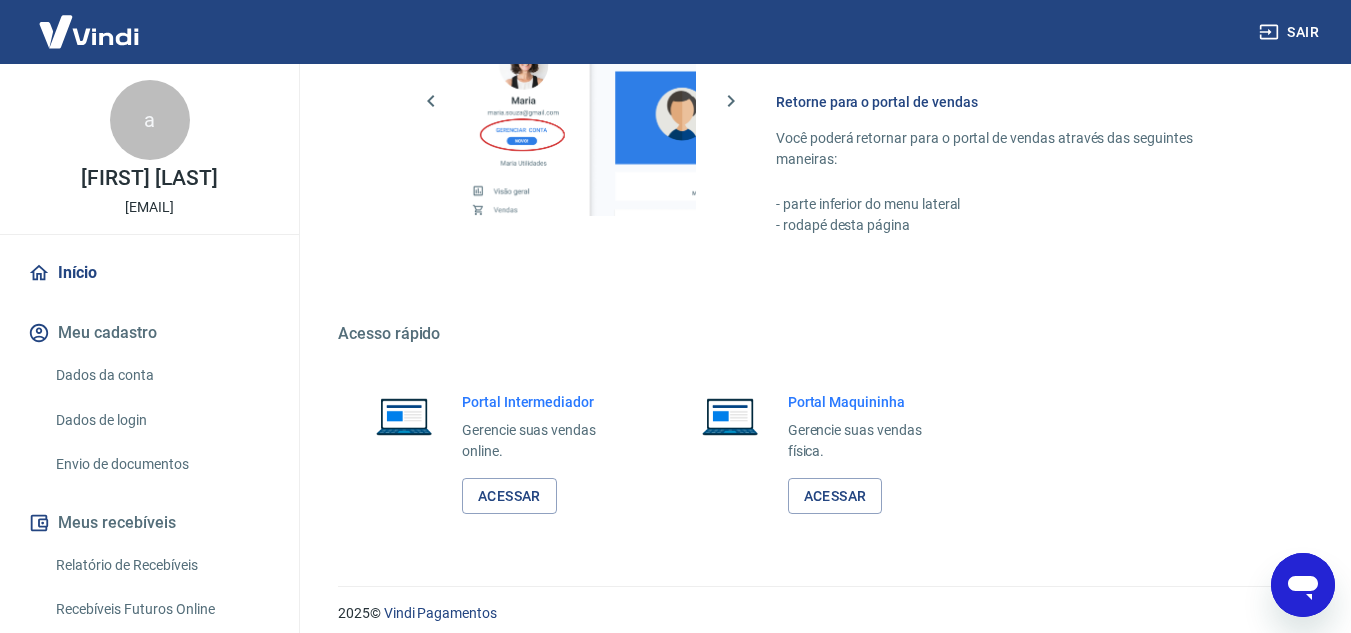 scroll, scrollTop: 1215, scrollLeft: 0, axis: vertical 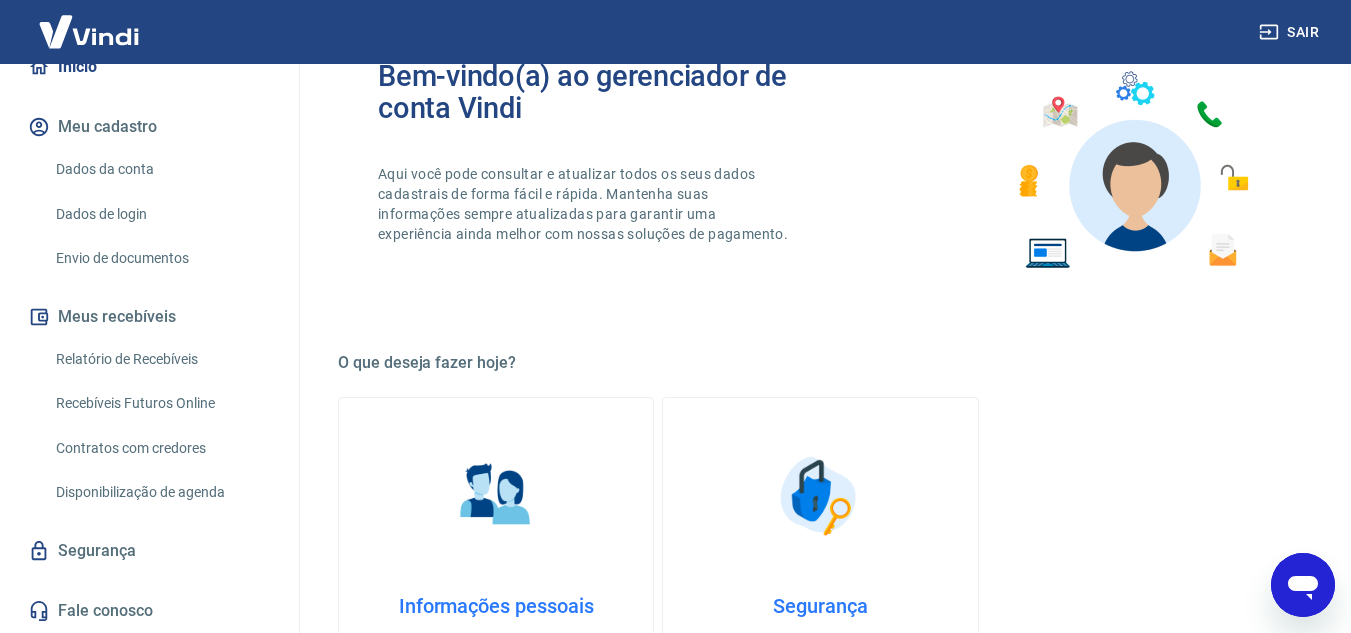 click on "Segurança" at bounding box center [149, 551] 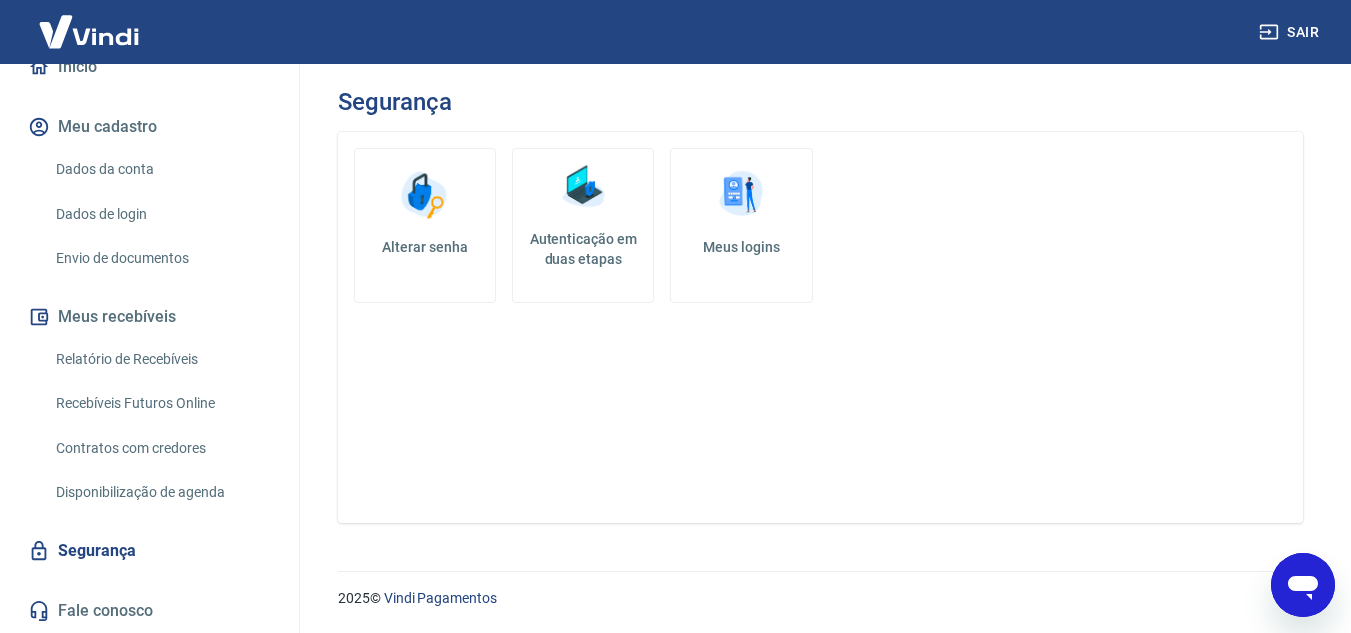 scroll, scrollTop: 0, scrollLeft: 0, axis: both 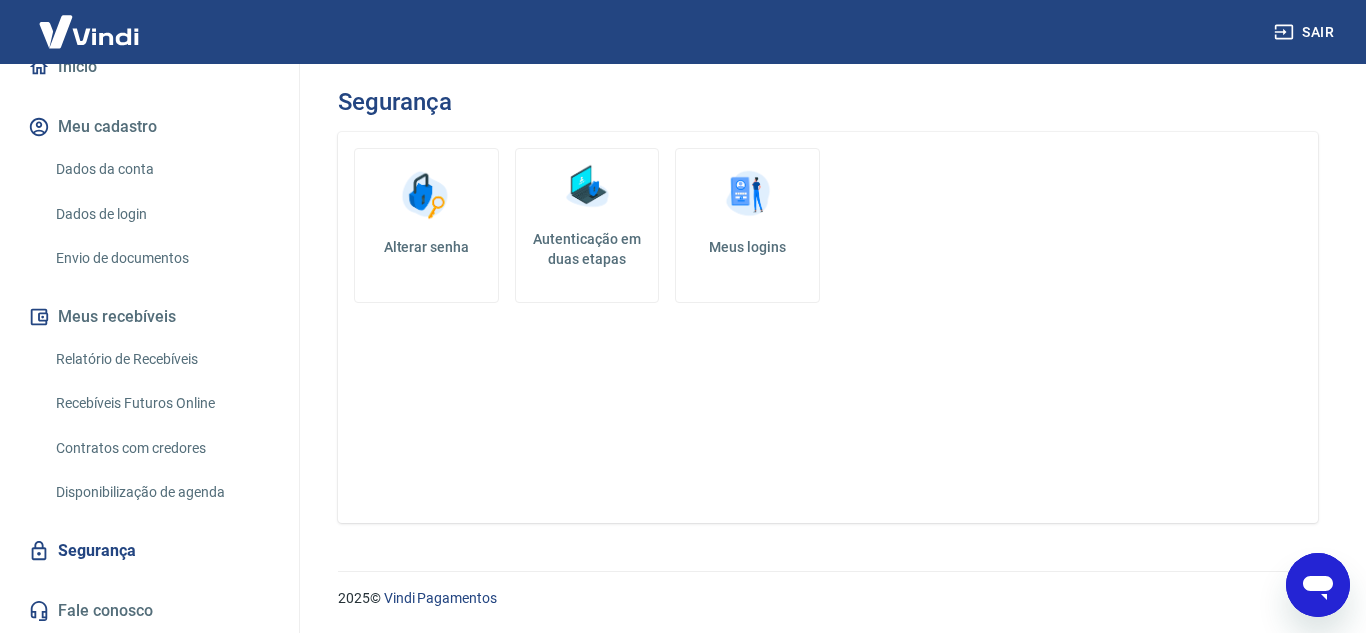 click on "Disponibilização de agenda" at bounding box center [161, 492] 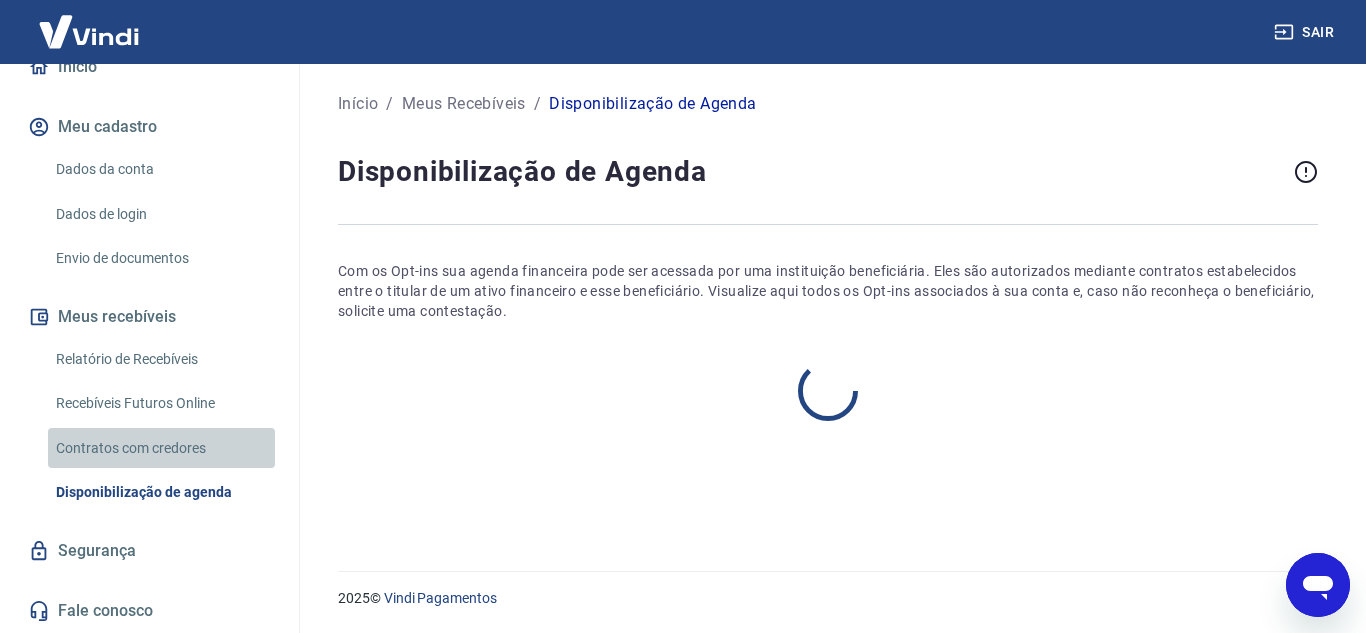 click on "Contratos com credores" at bounding box center (161, 448) 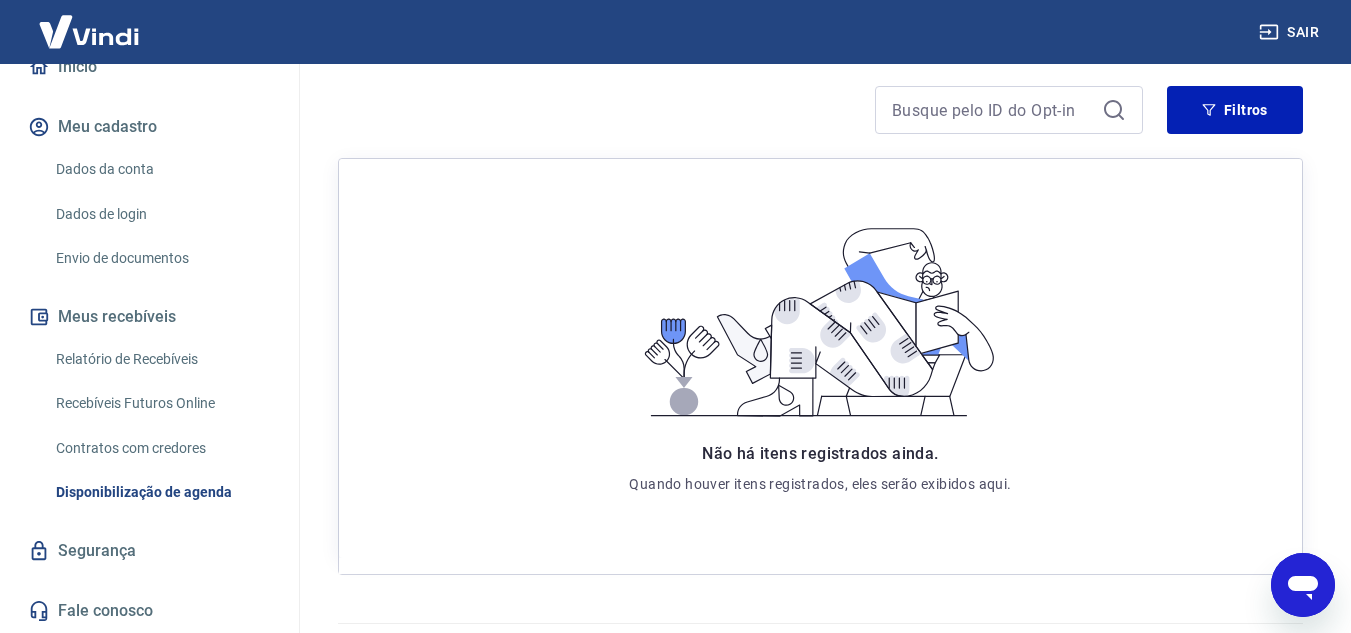 scroll, scrollTop: 300, scrollLeft: 0, axis: vertical 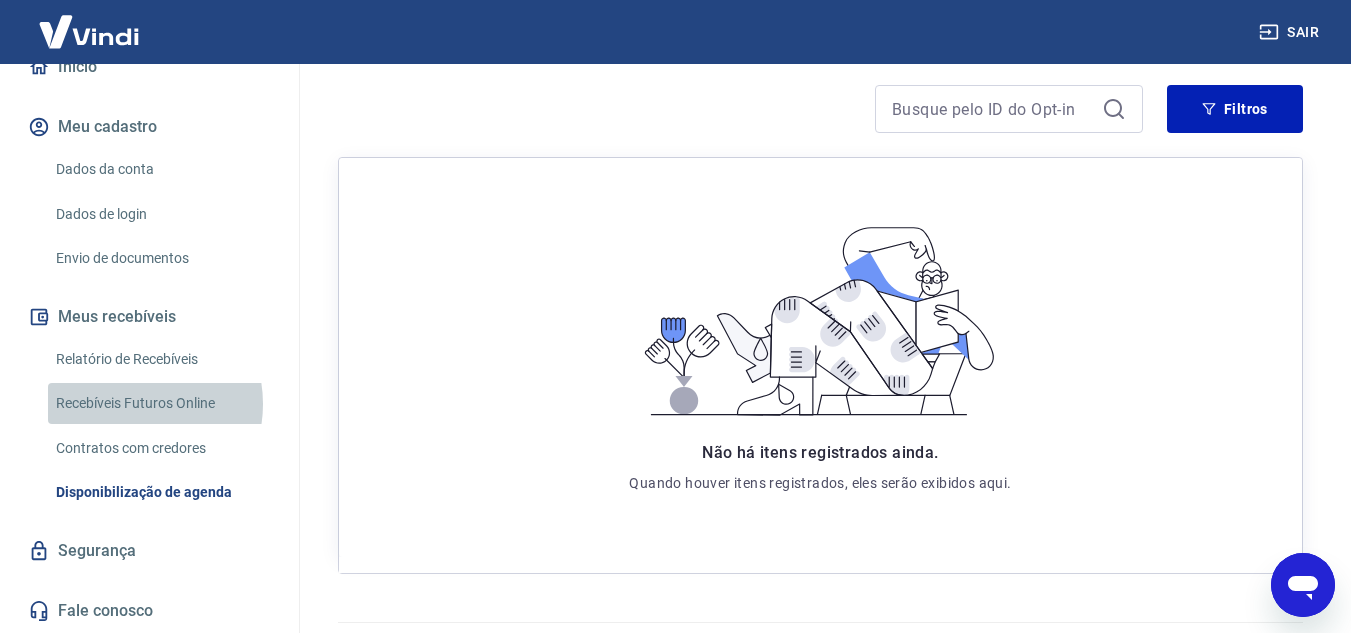 click on "Recebíveis Futuros Online" at bounding box center (161, 403) 